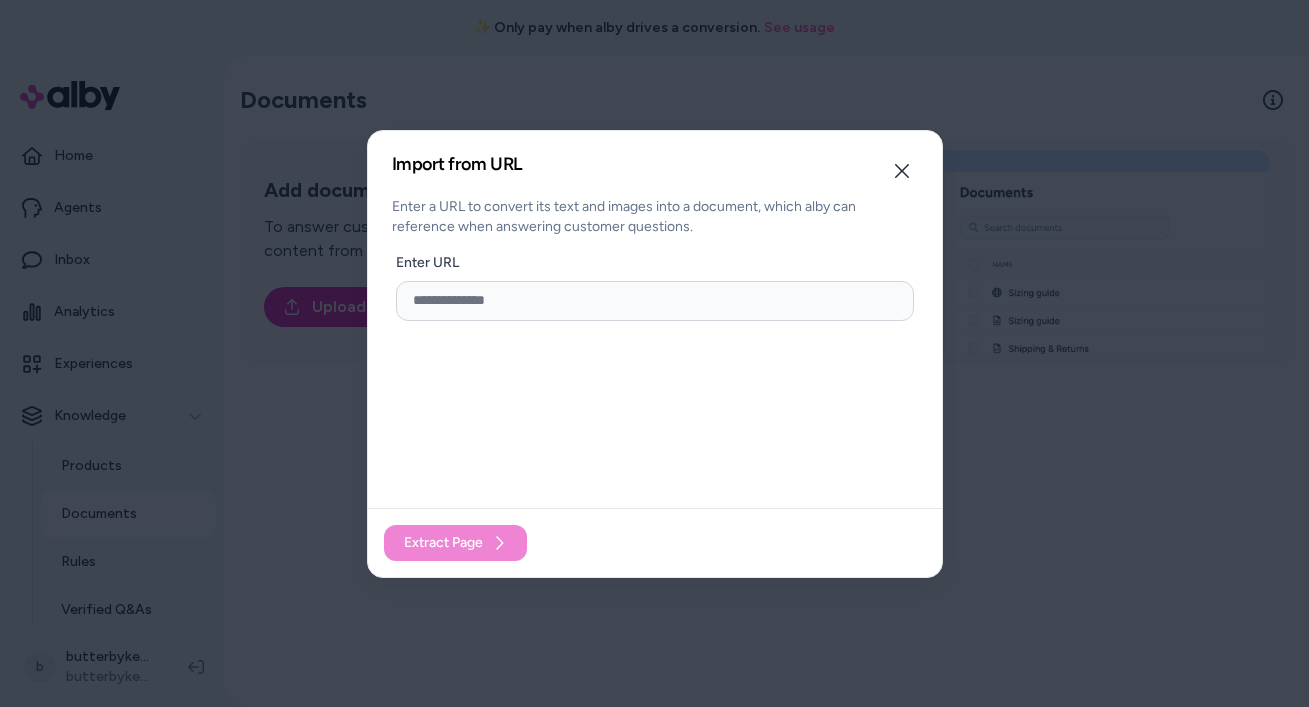 scroll, scrollTop: 0, scrollLeft: 0, axis: both 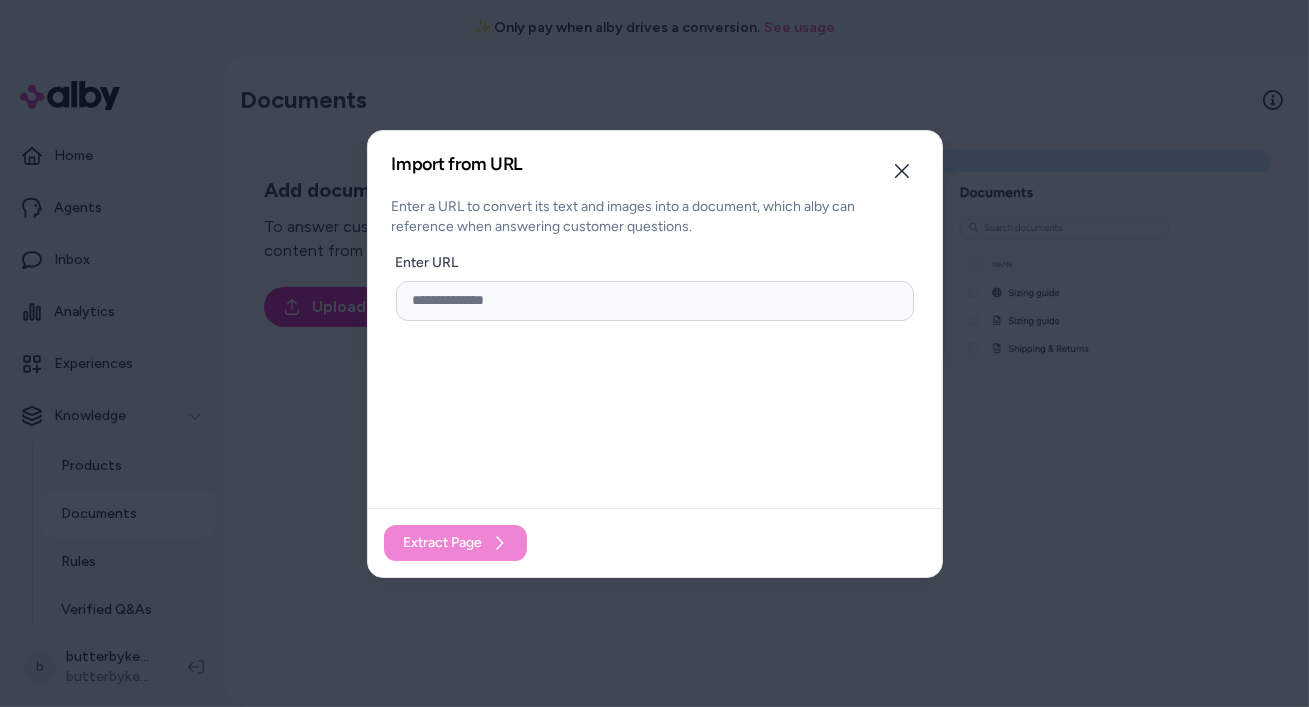 click at bounding box center [655, 301] 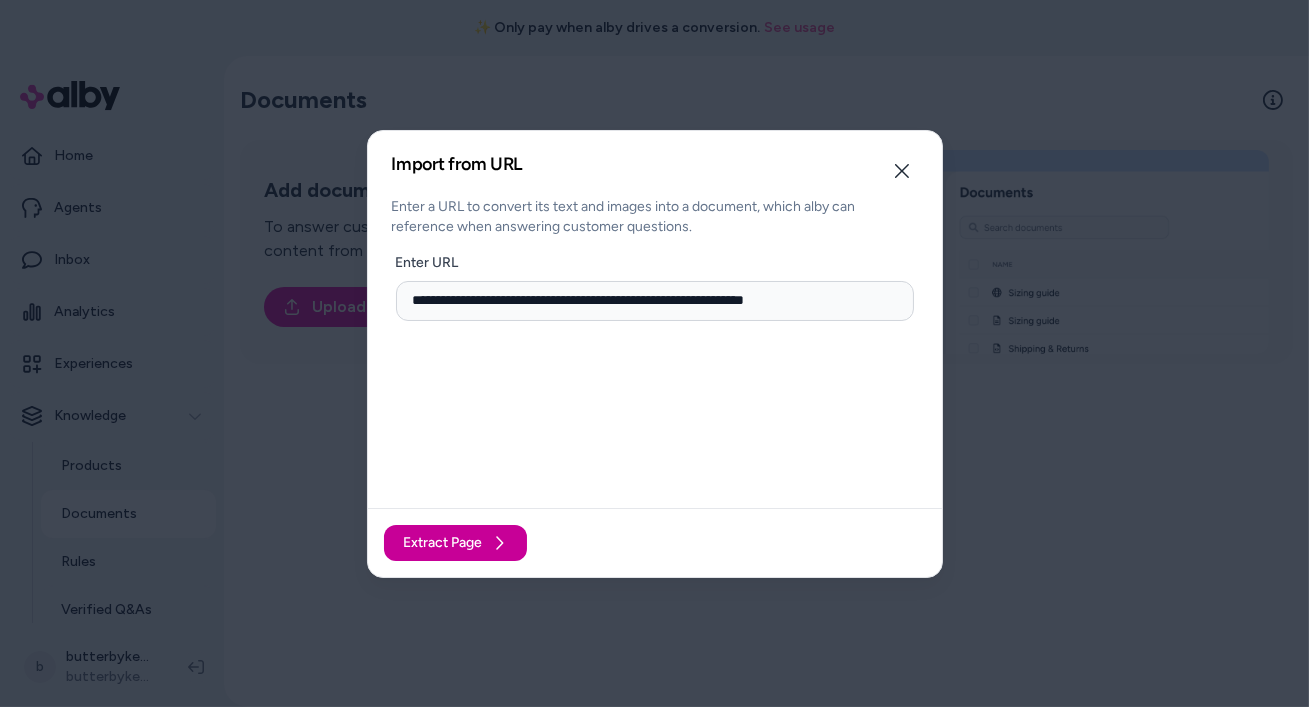 type on "**********" 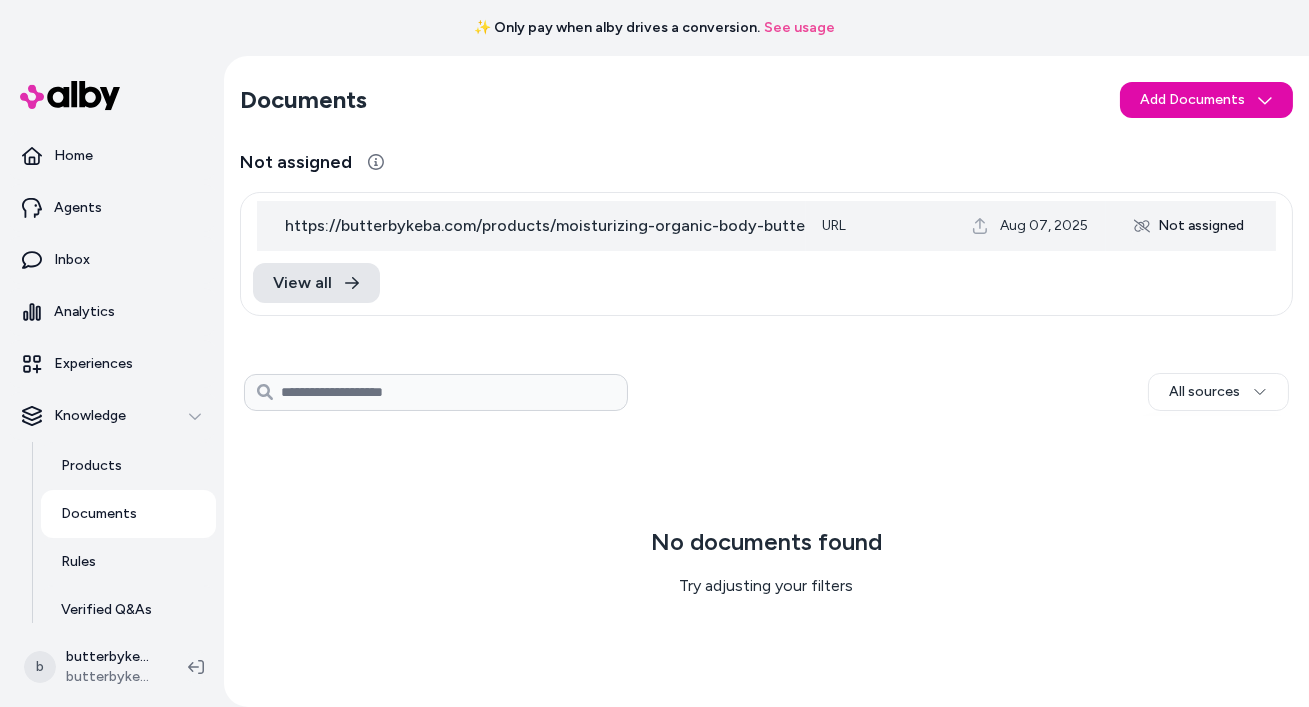 click on "Not assigned" at bounding box center [1189, 226] 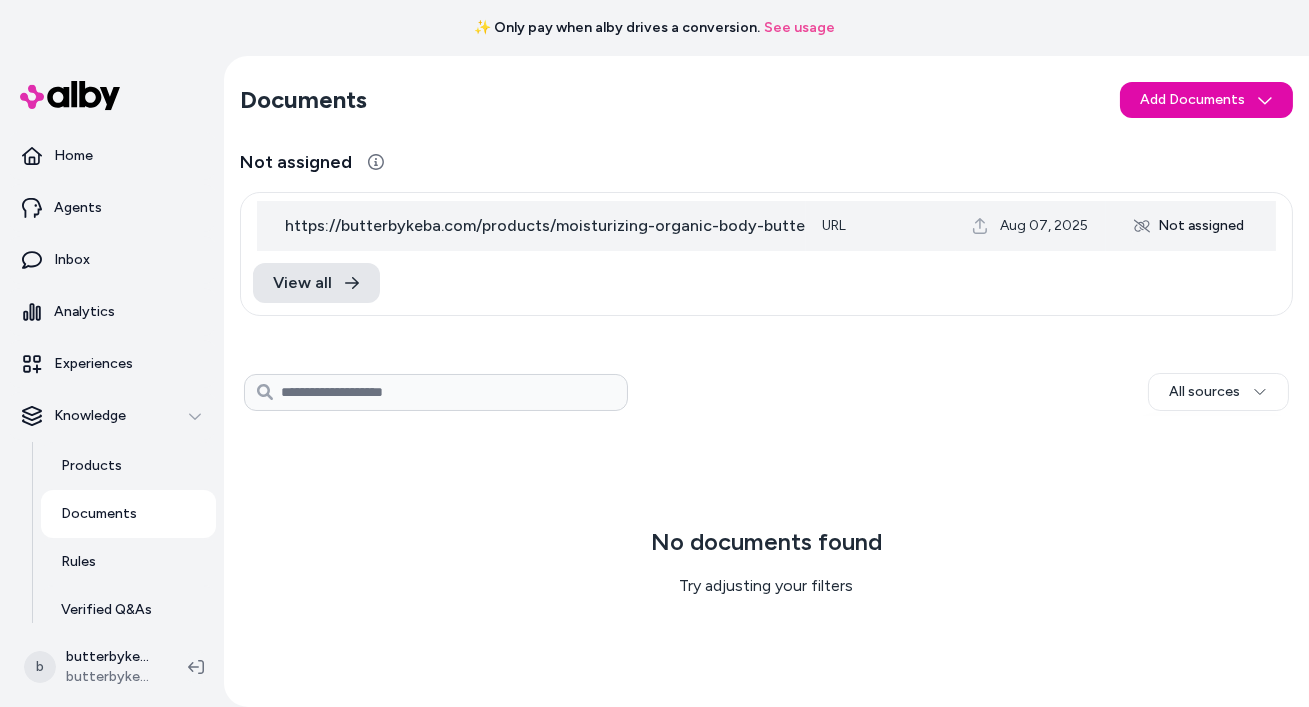 click on "Not assigned" at bounding box center [1189, 226] 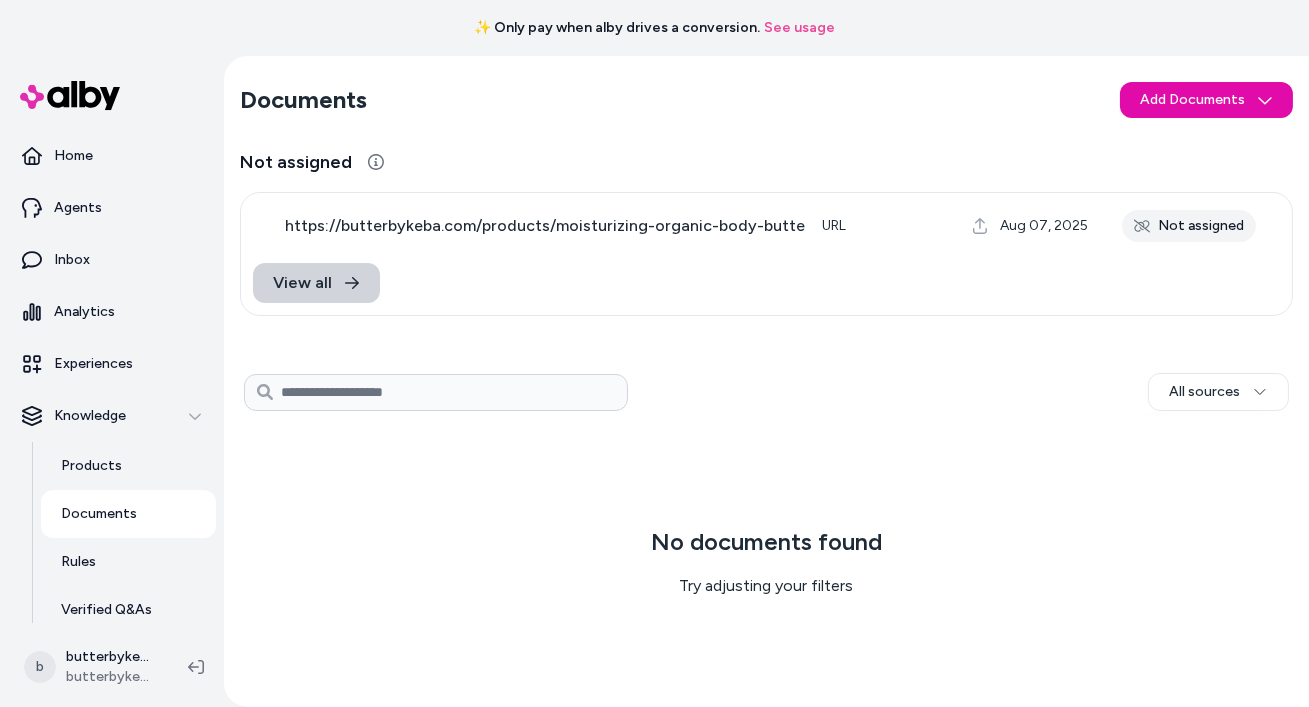 click on "View all" at bounding box center [302, 283] 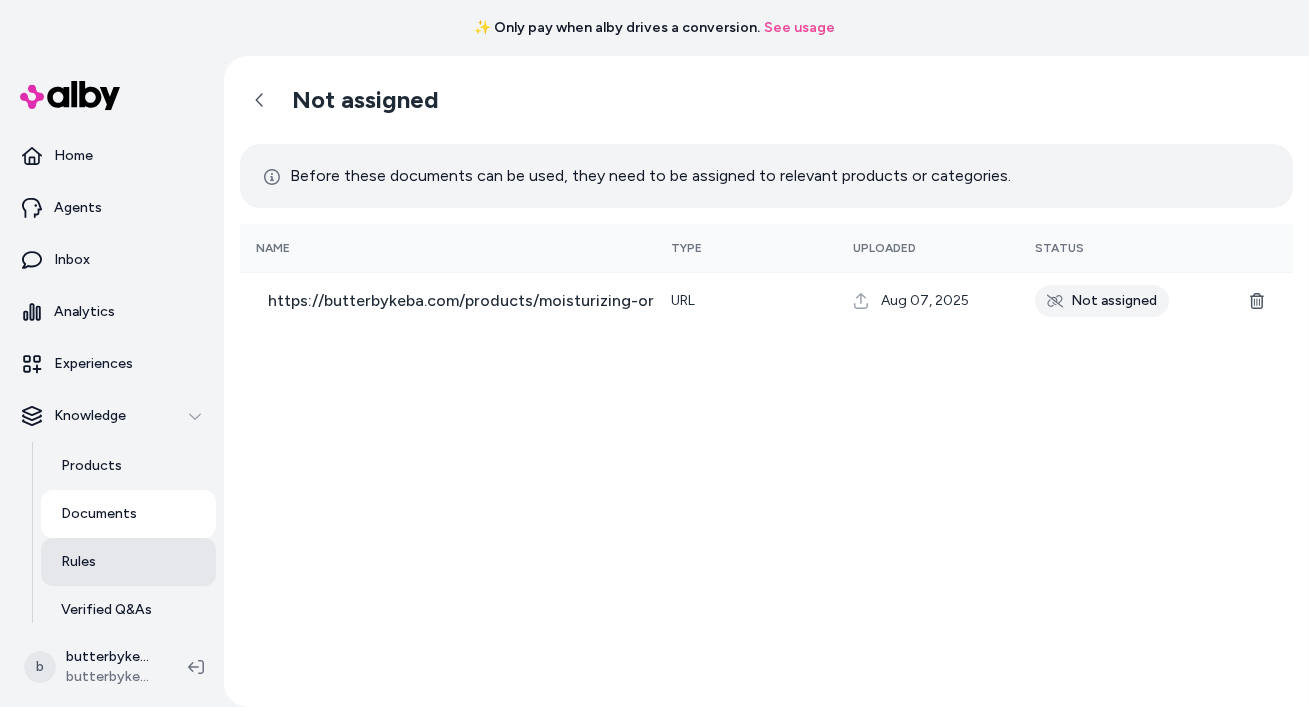 click on "Rules" at bounding box center [78, 562] 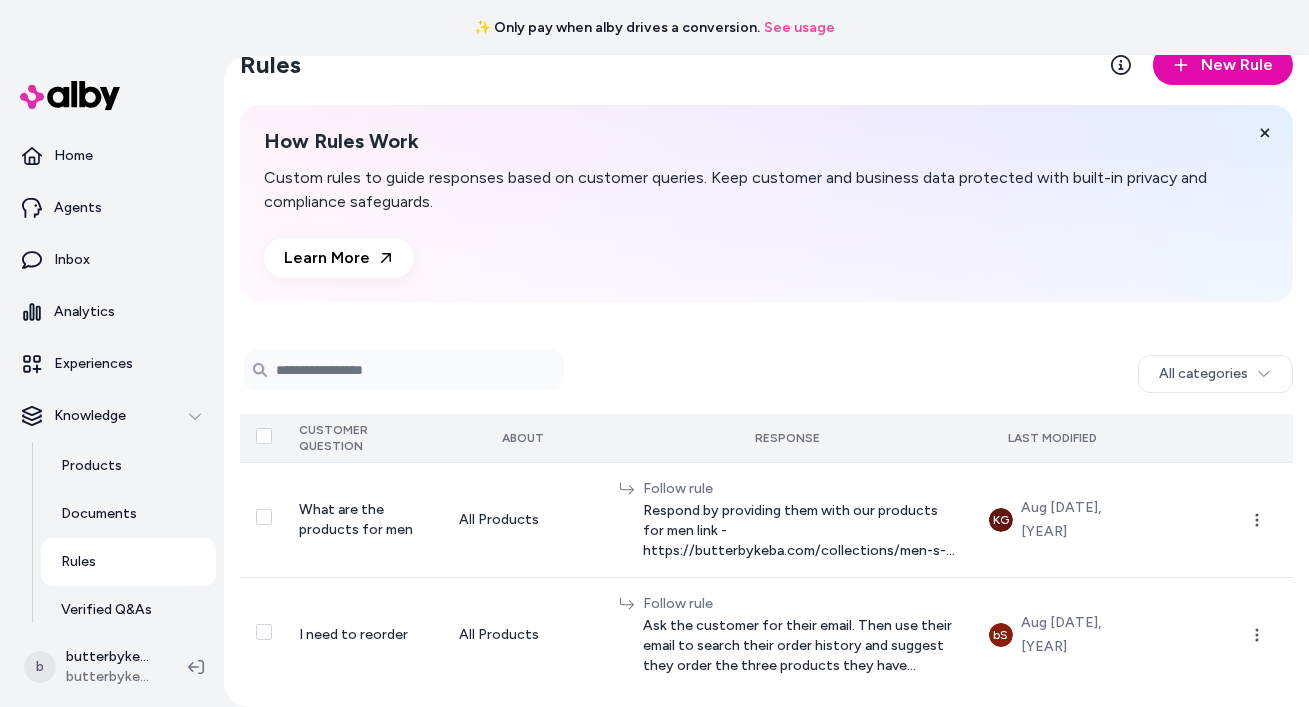 scroll, scrollTop: 0, scrollLeft: 0, axis: both 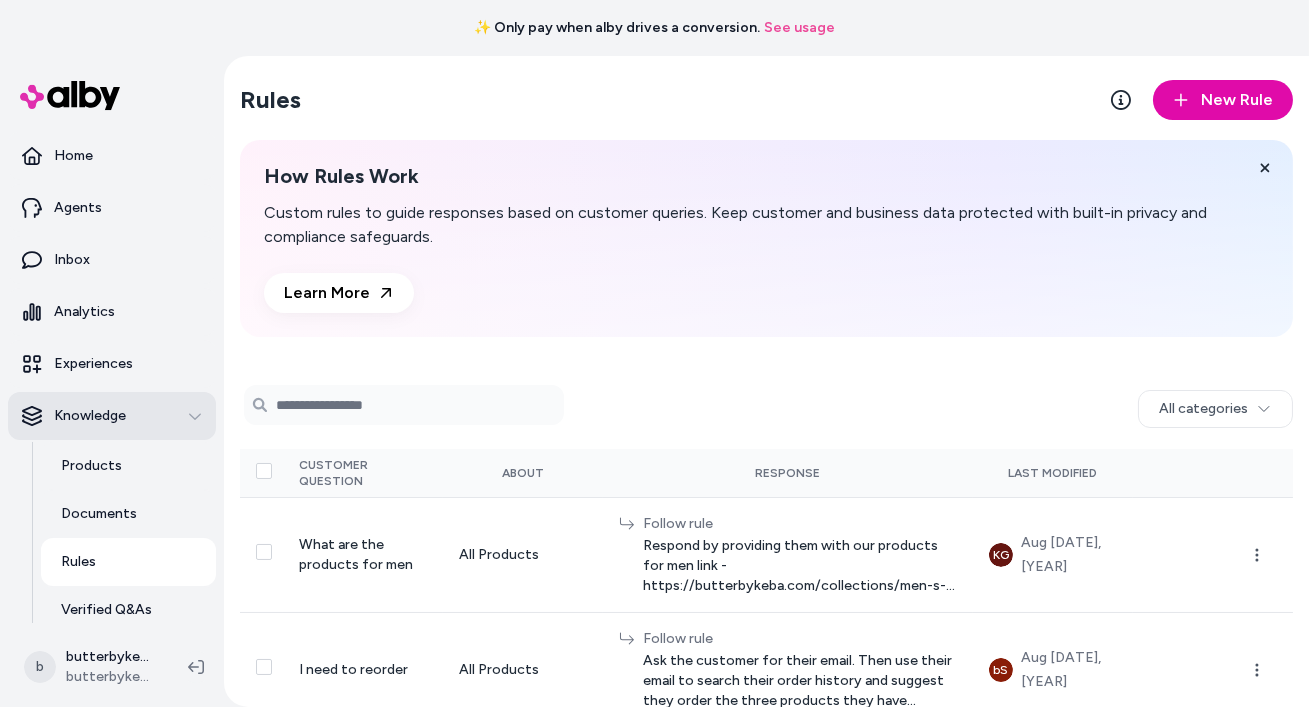 click on "Knowledge" at bounding box center [90, 416] 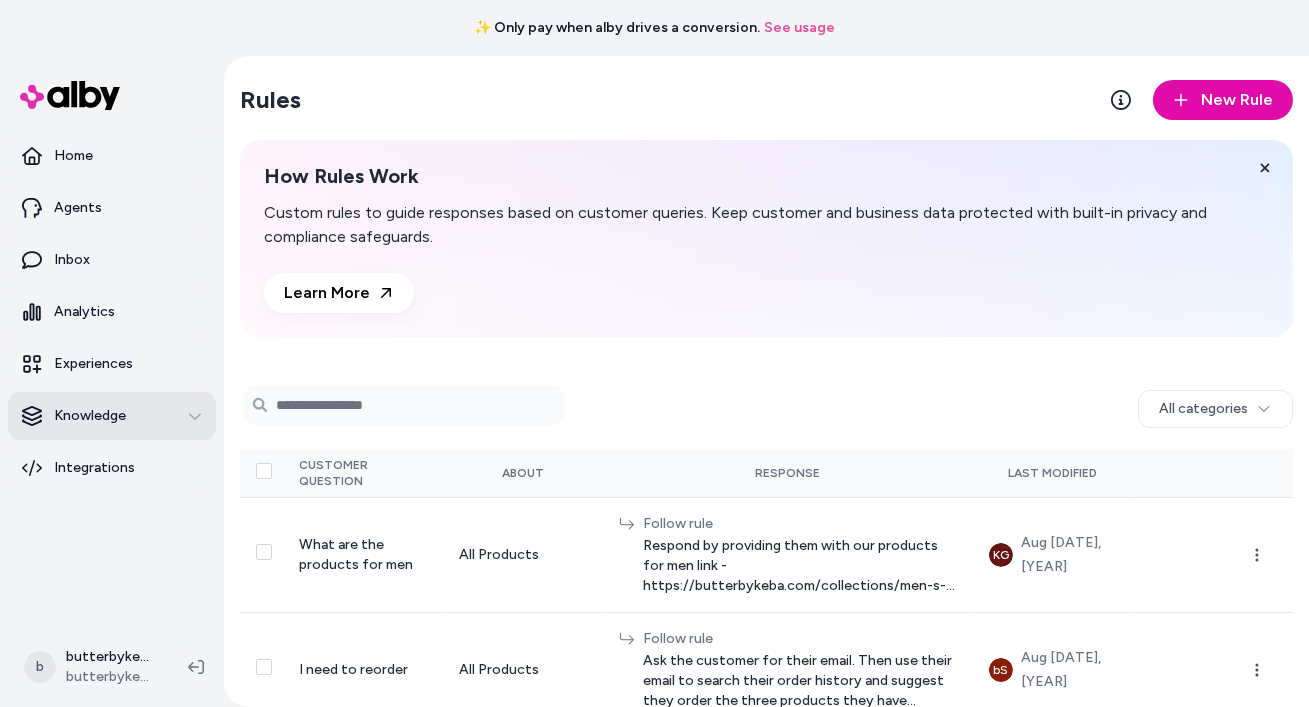 click on "Knowledge" at bounding box center [90, 416] 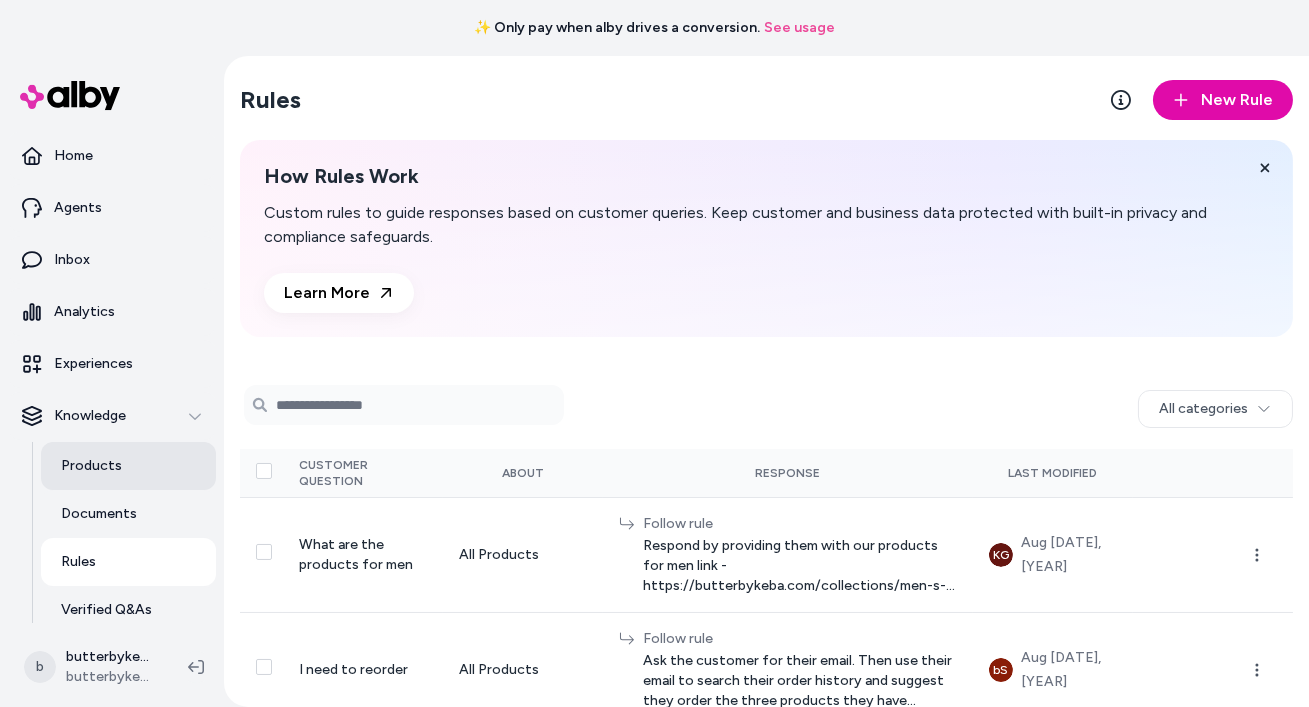 click on "Products" at bounding box center [91, 466] 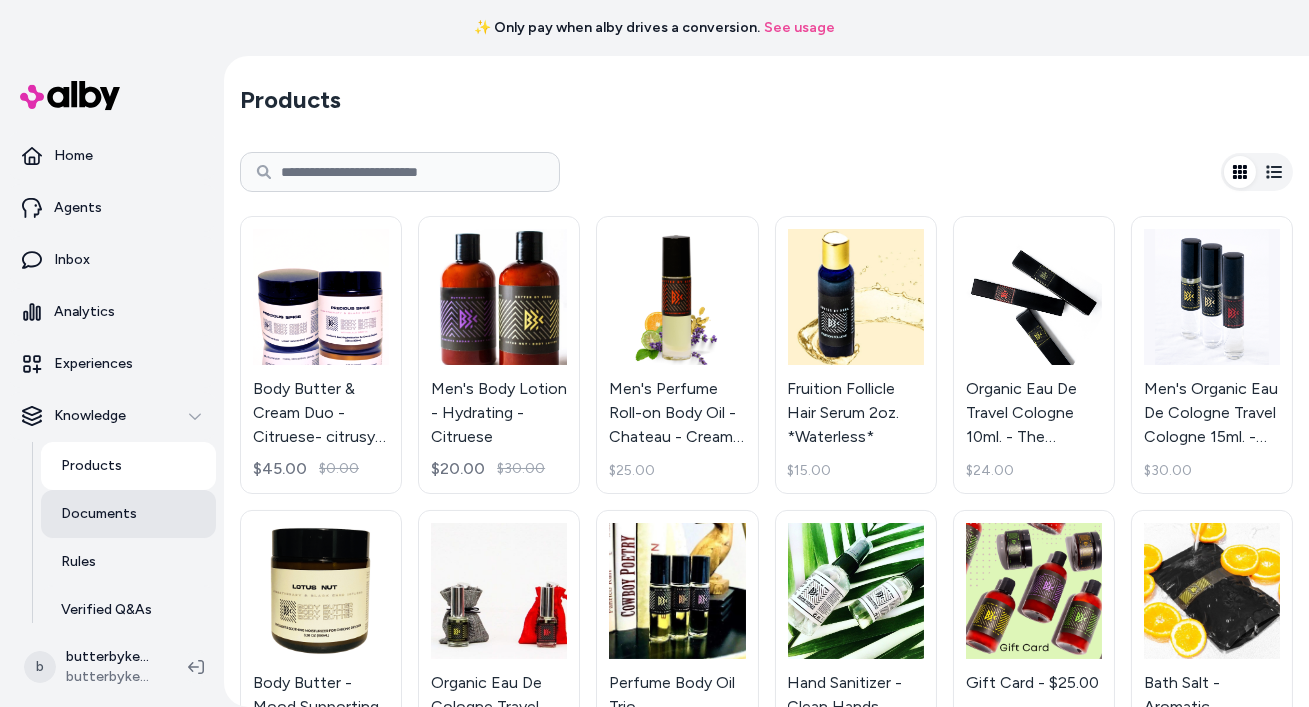 click on "Documents" at bounding box center (99, 514) 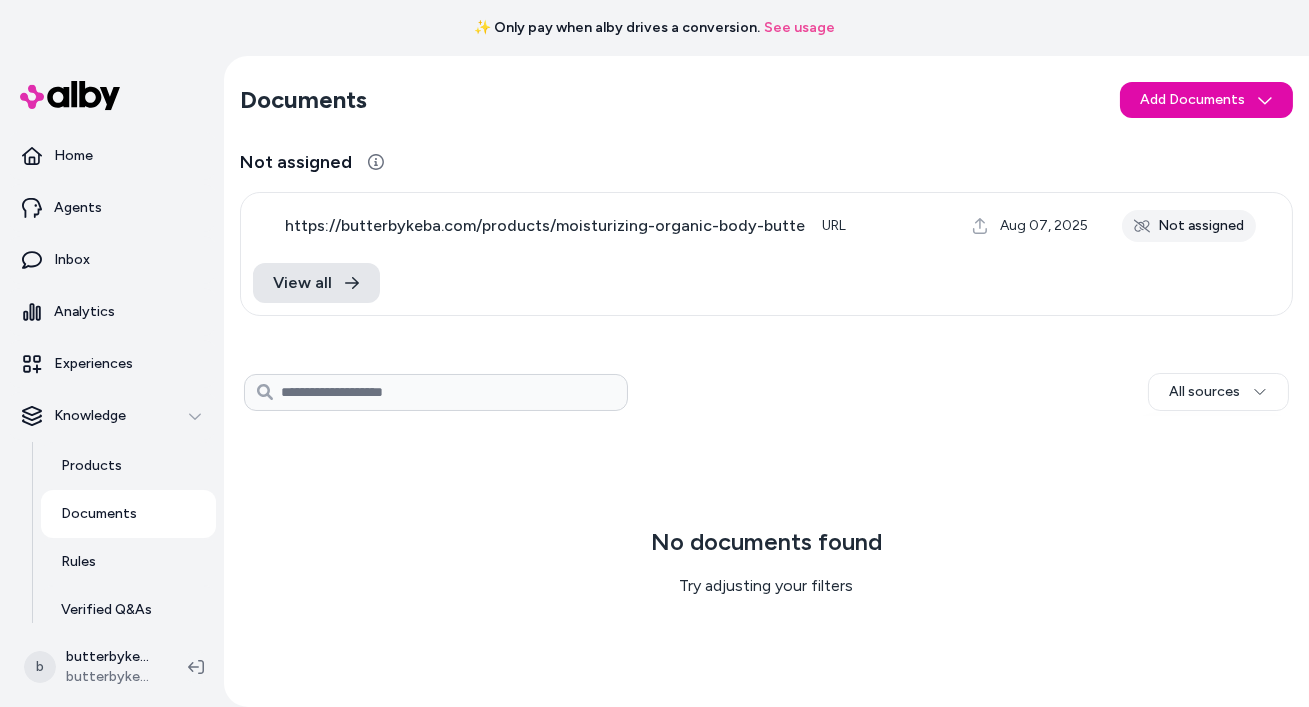 click on "Not assigned" at bounding box center [766, 162] 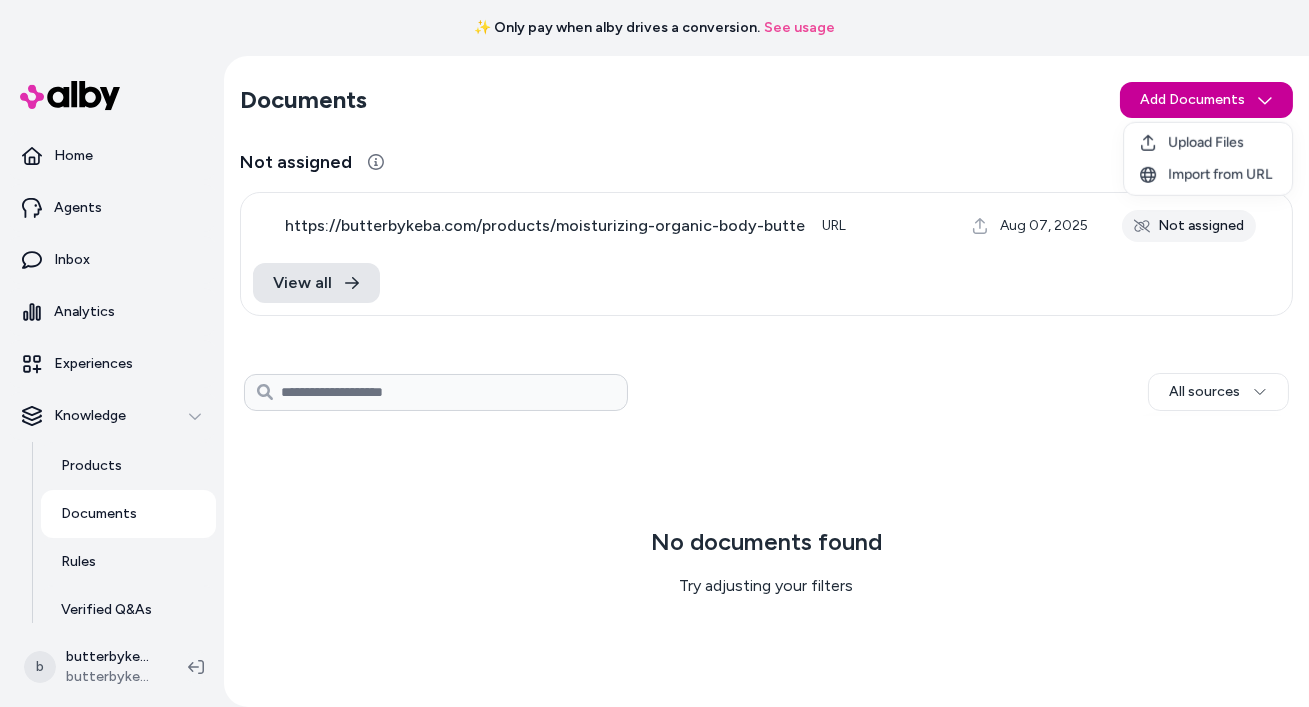 click on "✨ Only pay when alby drives a conversion. See usage Home Agents Inbox Analytics Experiences Knowledge Products Documents Rules Verified Q&As Reviews Survey Questions Integrations b butterbykeba.com Shopify butterbykeba.com Documents Add Documents Not assigned https://butterbykeba.com/products/moisturizing-organic-body-butter URL Aug [DATE], [YEAR] Not assigned View all All sources 0 Selected Edit Multiple No documents found Try adjusting your filters Upload Files Import from URL" at bounding box center (654, 353) 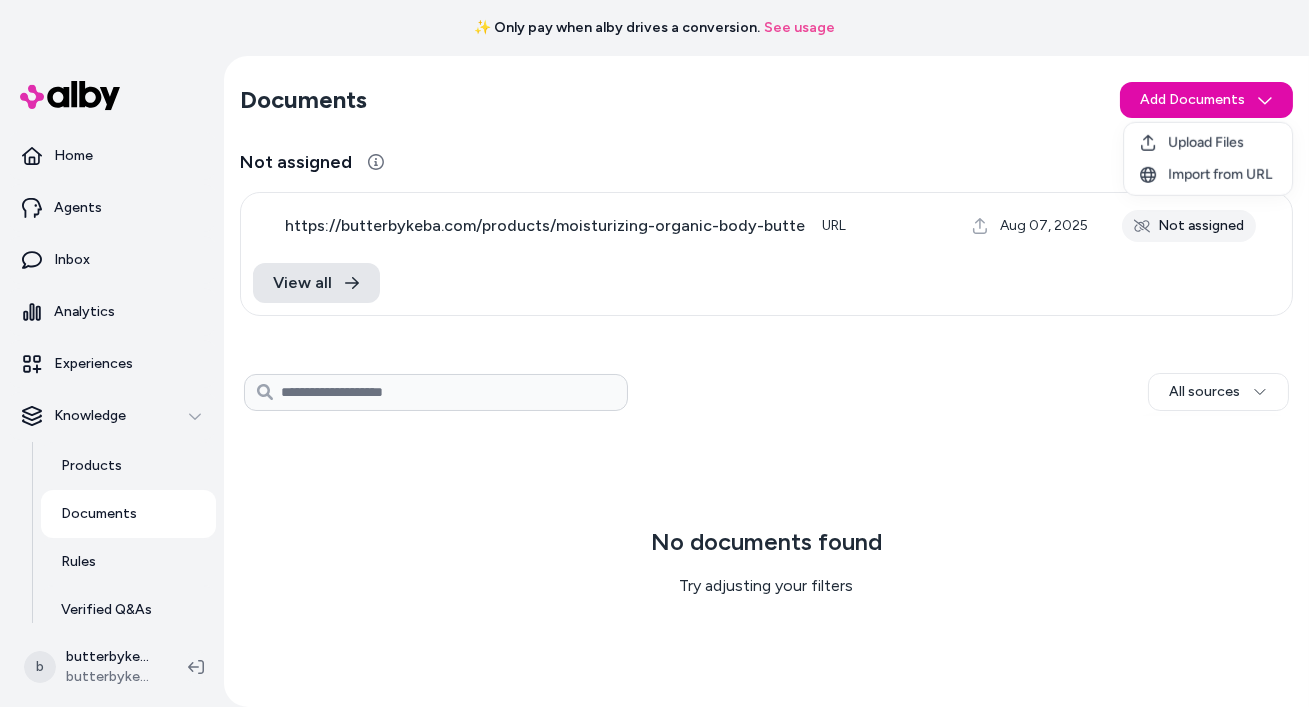 click on "✨ Only pay when alby drives a conversion. See usage Home Agents Inbox Analytics Experiences Knowledge Products Documents Rules Verified Q&As Reviews Survey Questions Integrations b butterbykeba.com Shopify butterbykeba.com Documents Add Documents Not assigned https://butterbykeba.com/products/moisturizing-organic-body-butter URL Aug [DATE], [YEAR] Not assigned View all All sources 0 Selected Edit Multiple No documents found Try adjusting your filters Upload Files Import from URL" at bounding box center [654, 353] 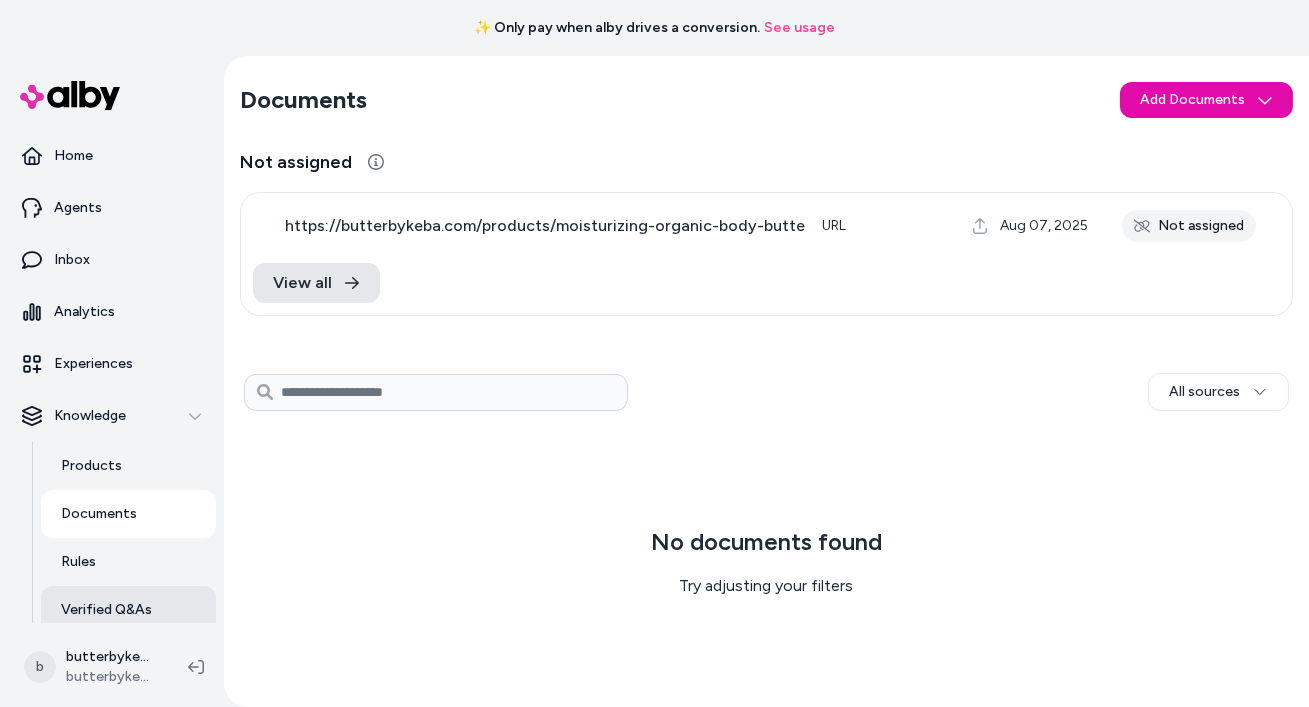 click on "Verified Q&As" at bounding box center [106, 610] 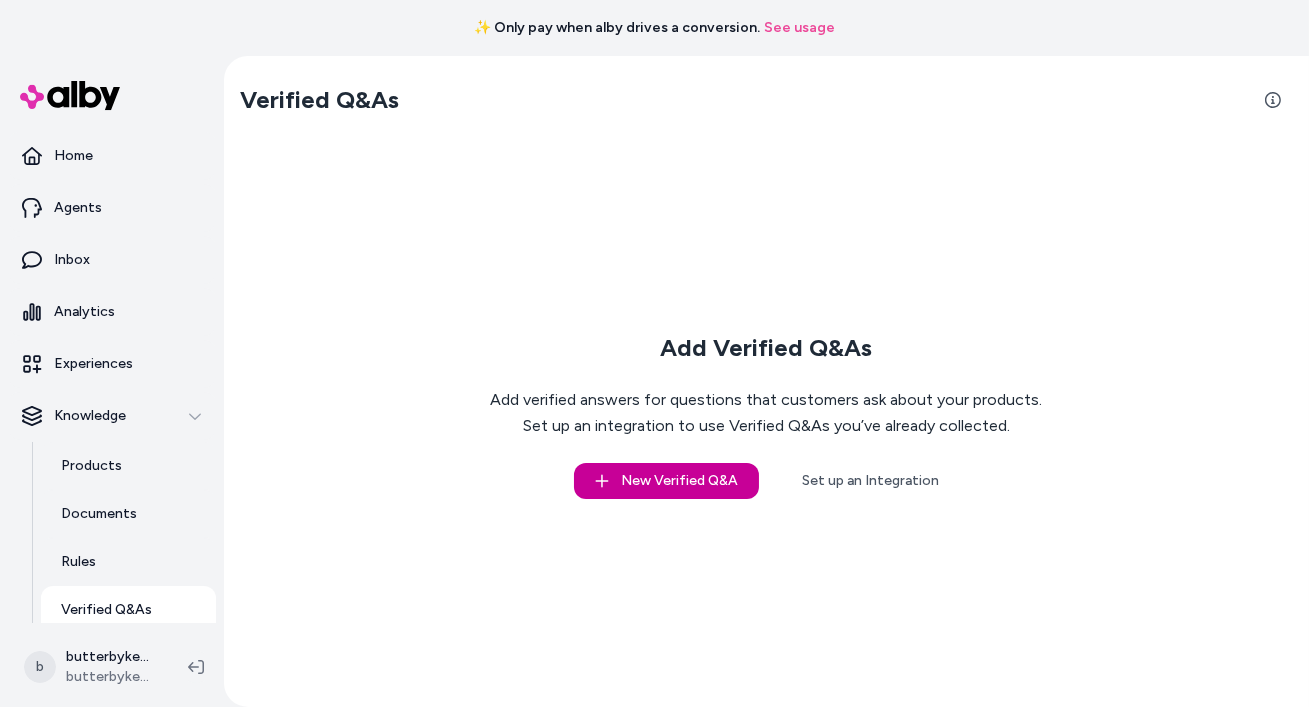 click on "New Verified Q&A" at bounding box center (666, 481) 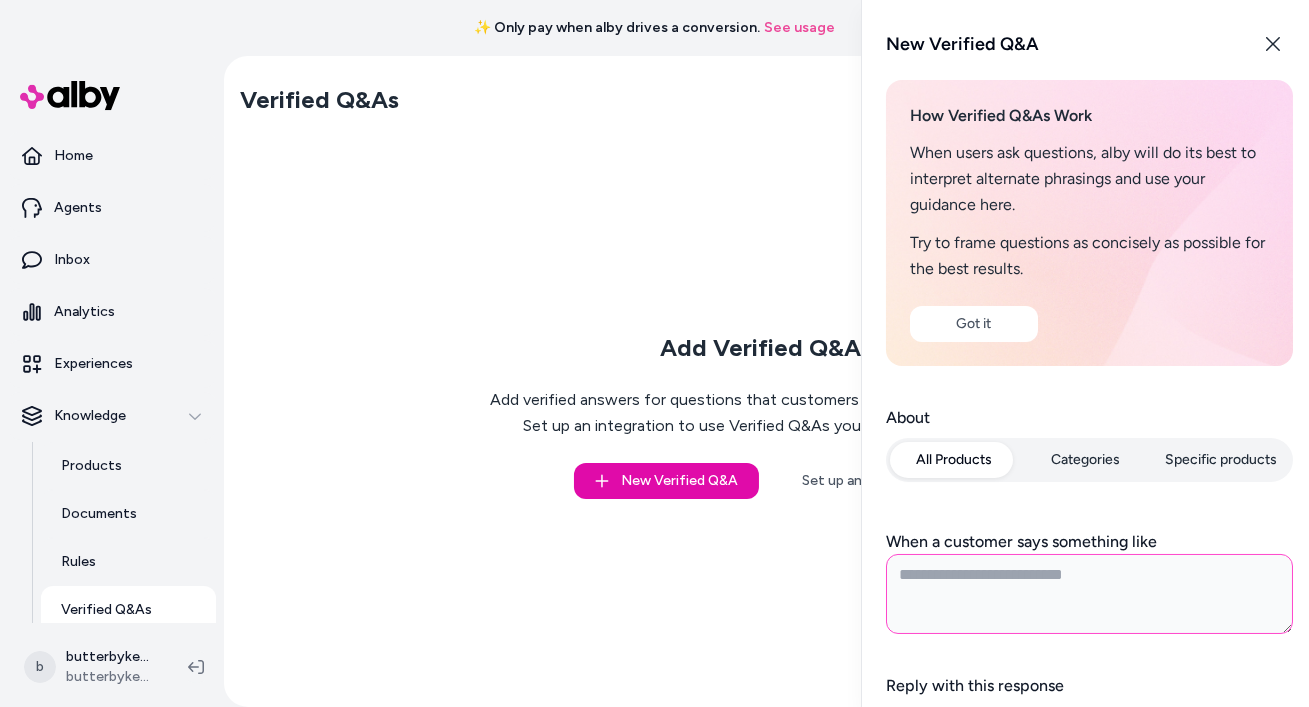 click on "When a customer says something like" at bounding box center [1089, 594] 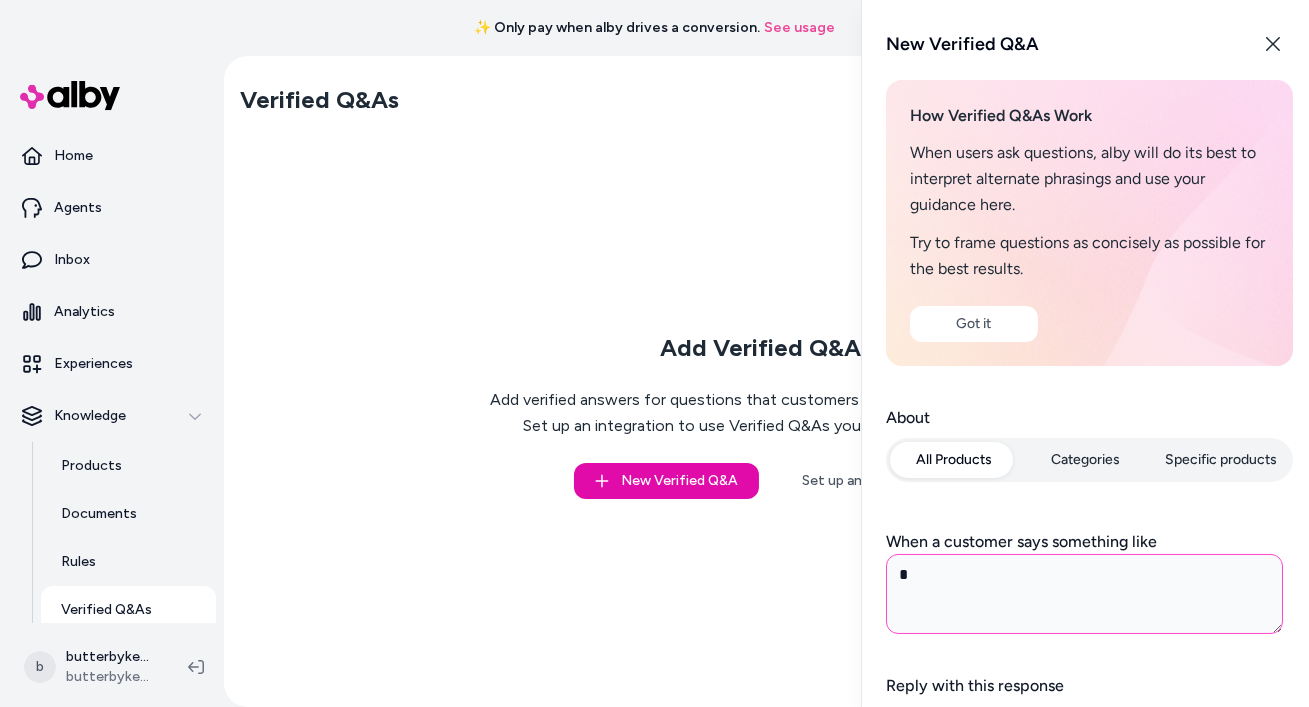 type on "**" 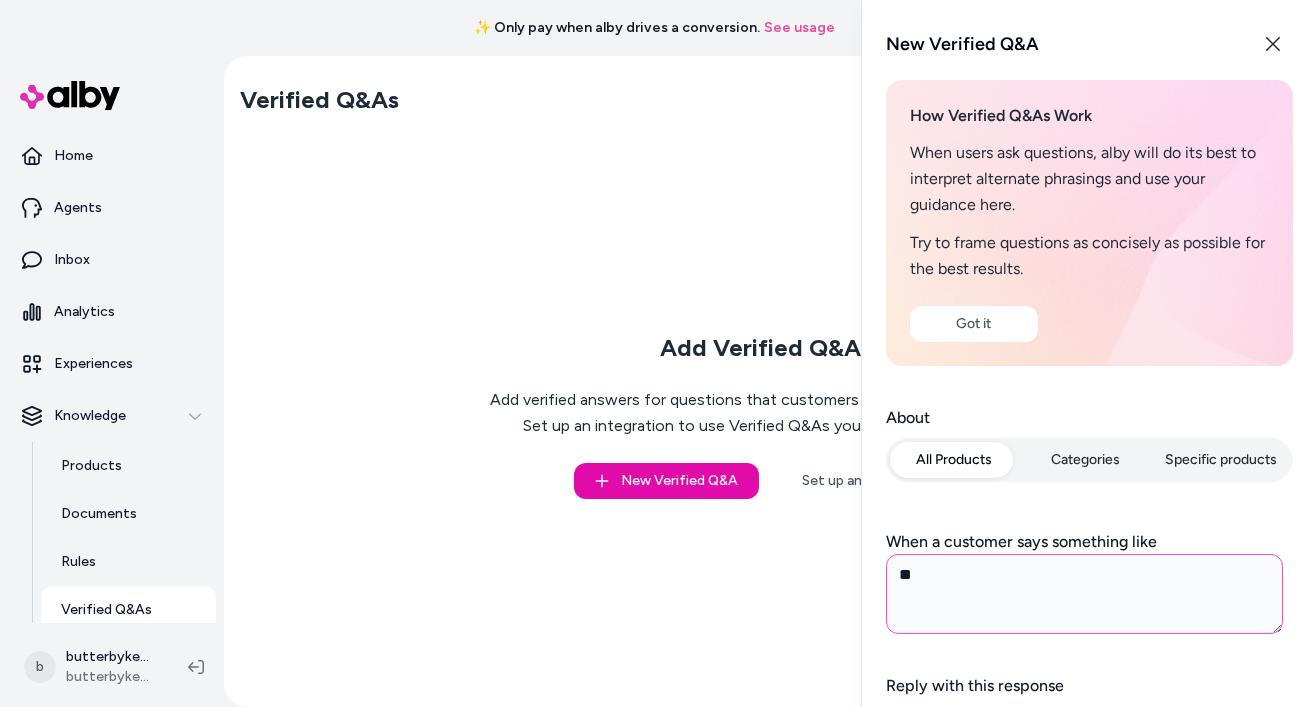 type on "***" 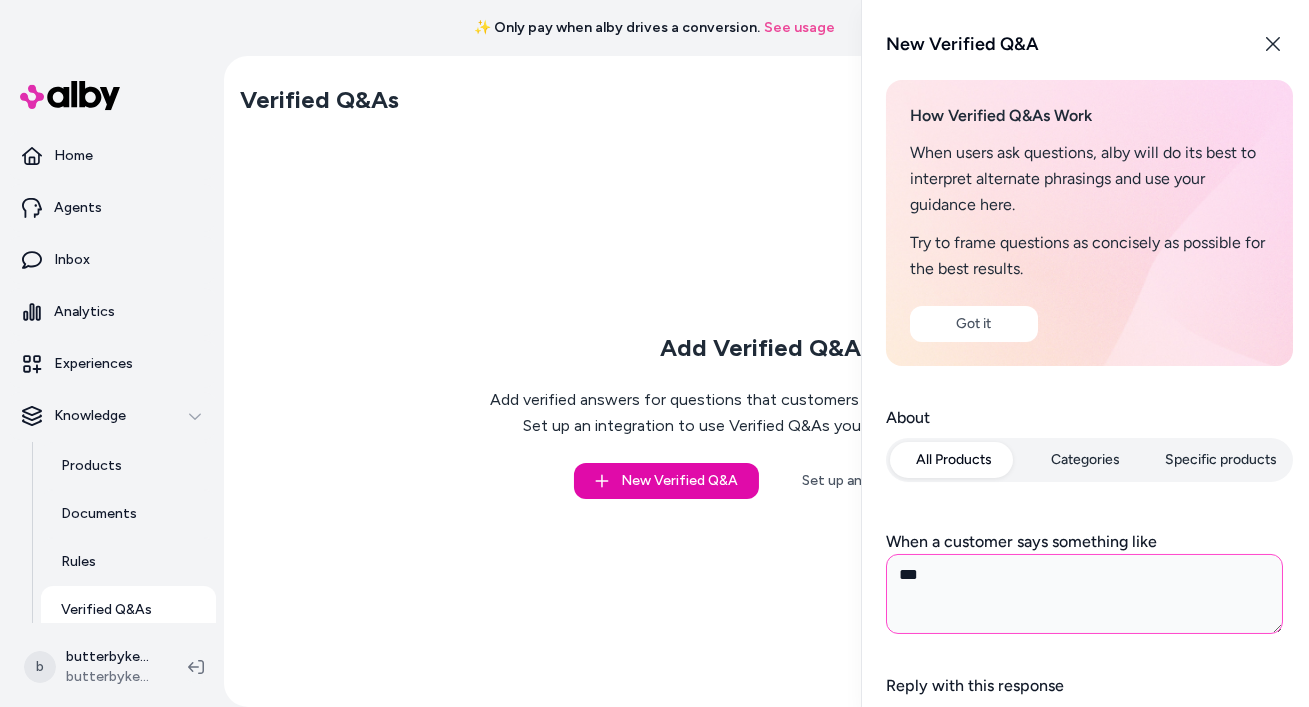 type on "****" 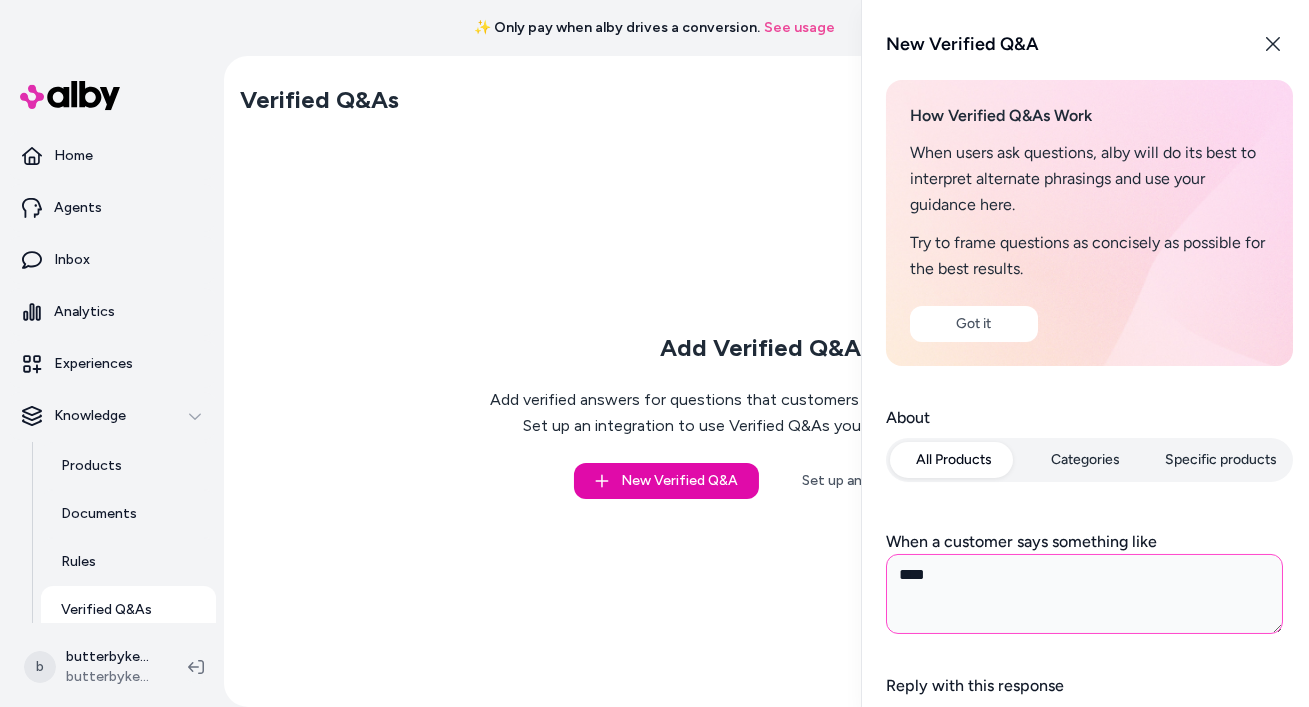 type on "****" 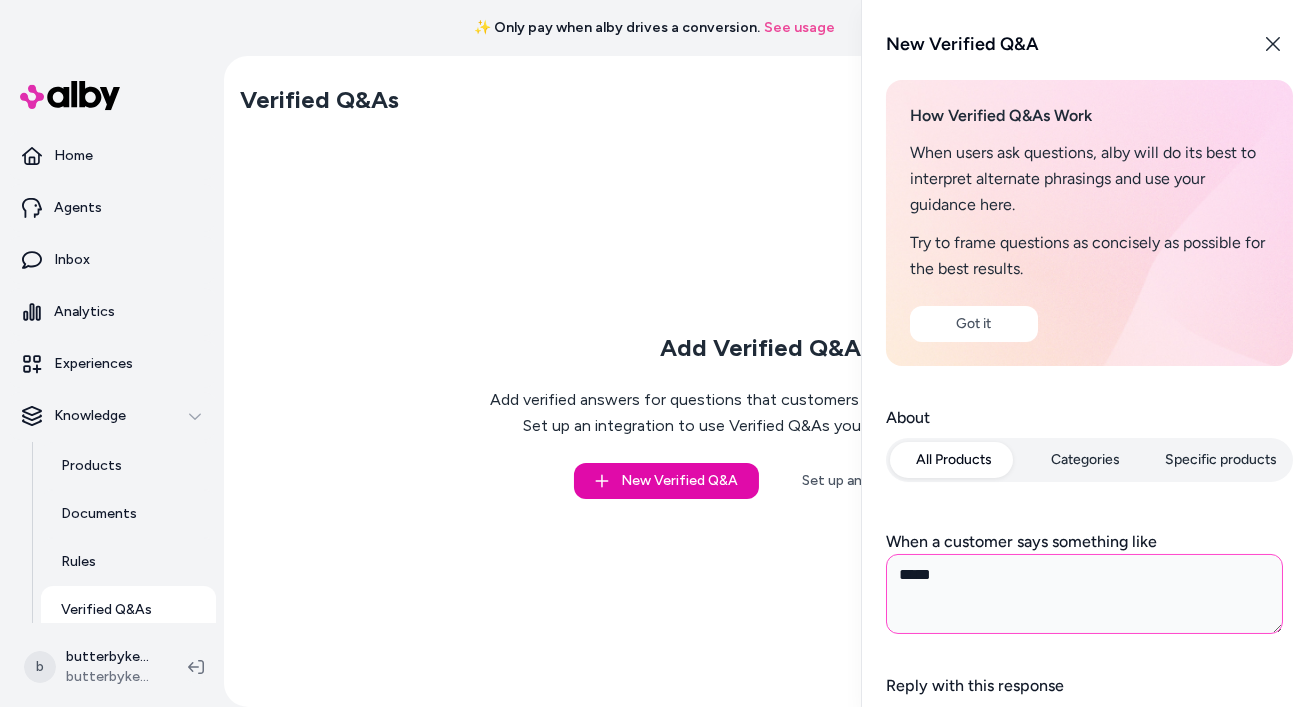 type on "******" 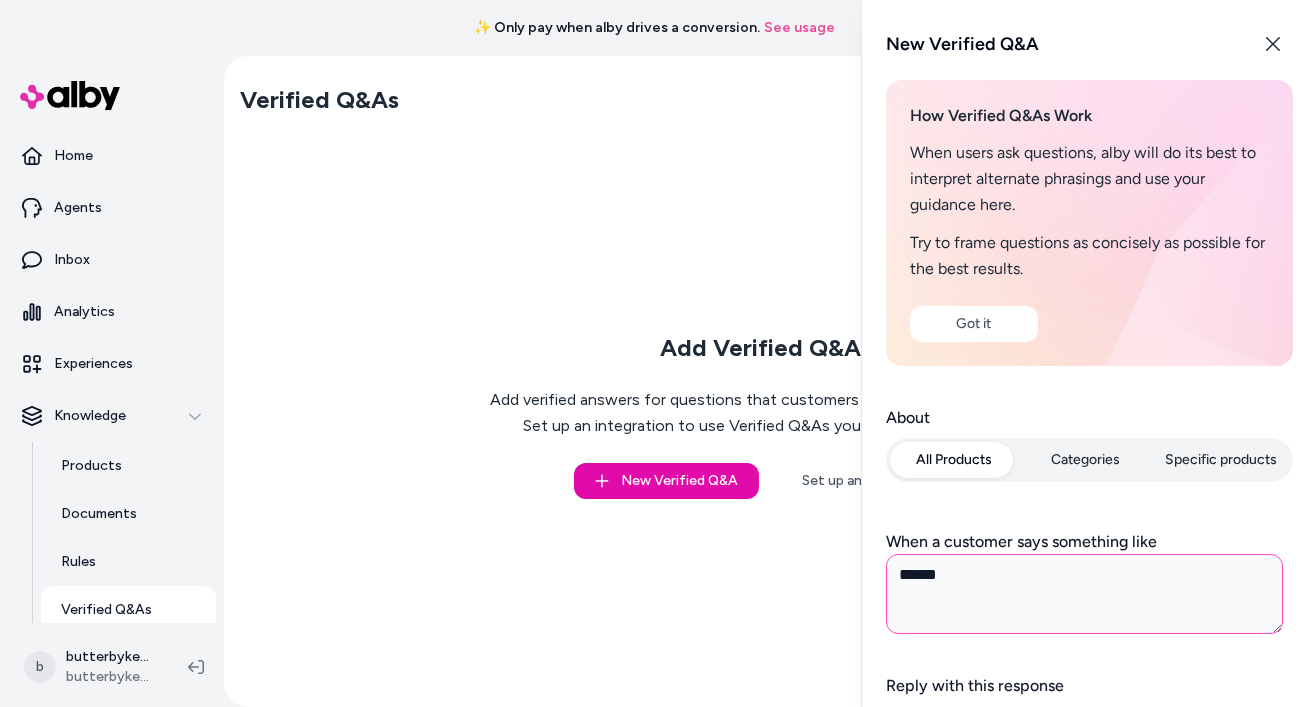 type on "*******" 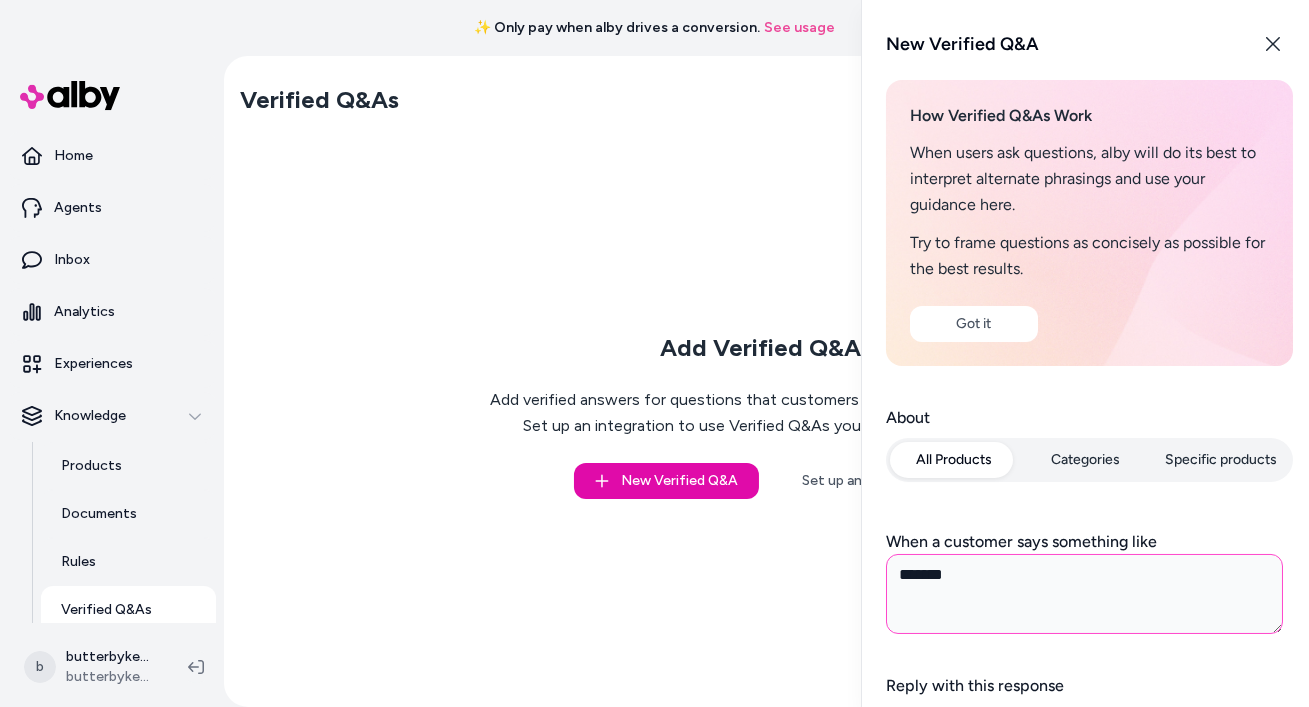 type on "*******" 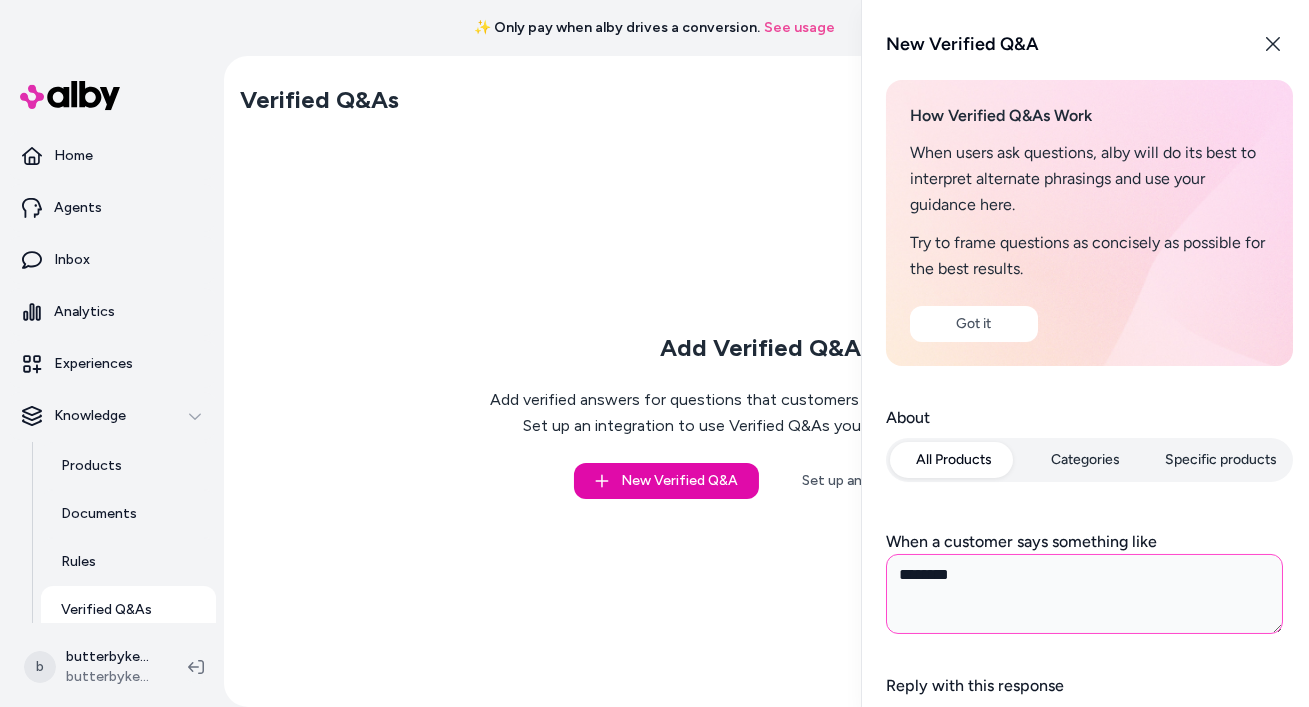 type on "*********" 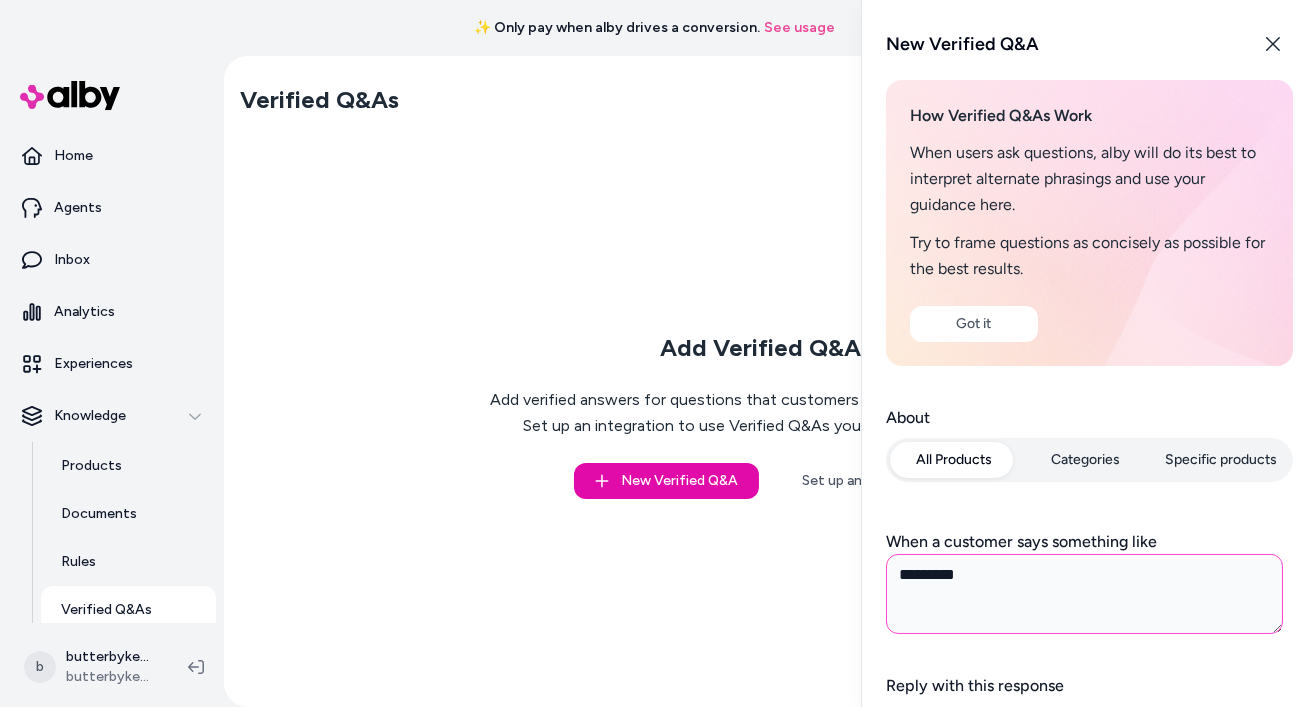 type on "**********" 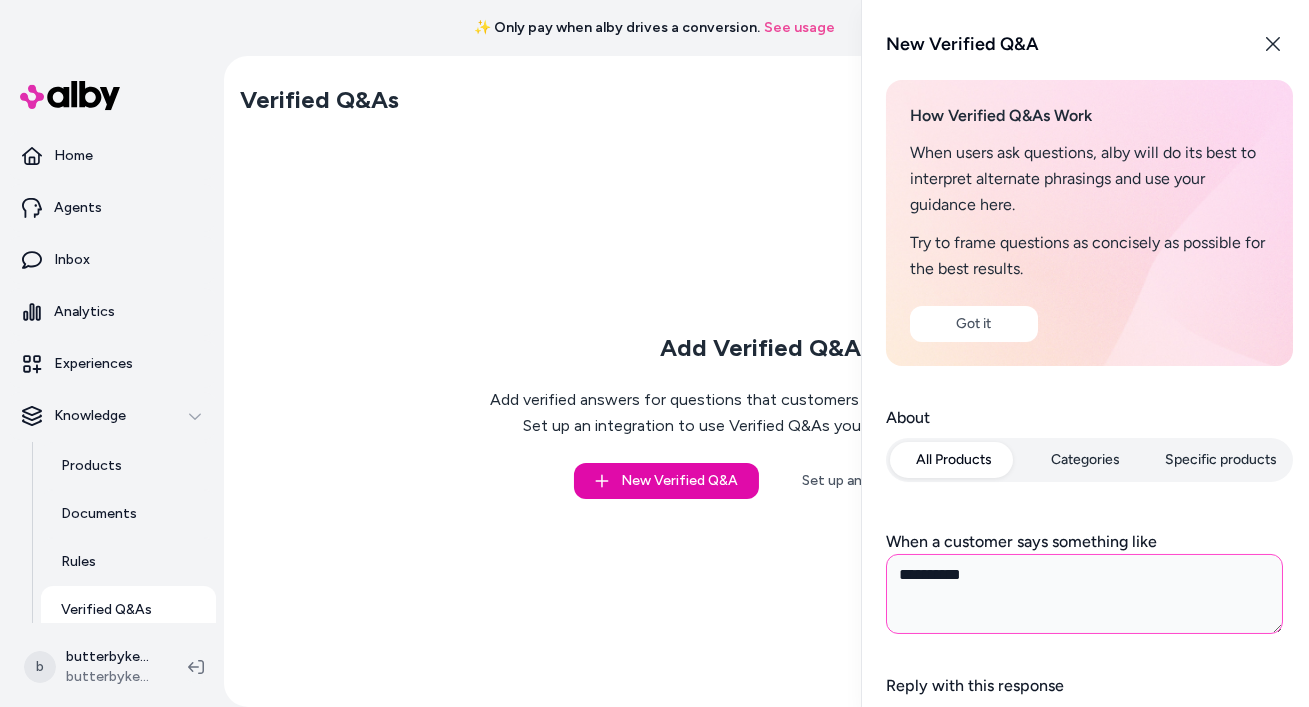 type on "**********" 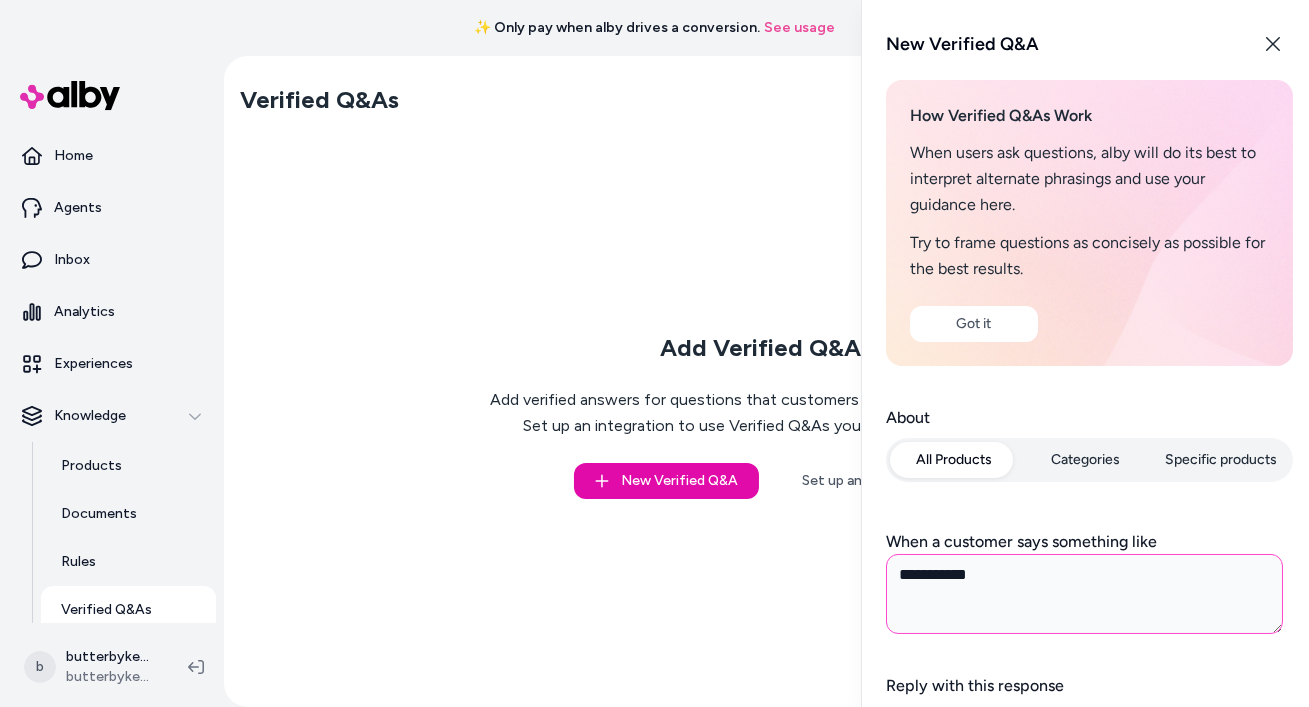type on "**********" 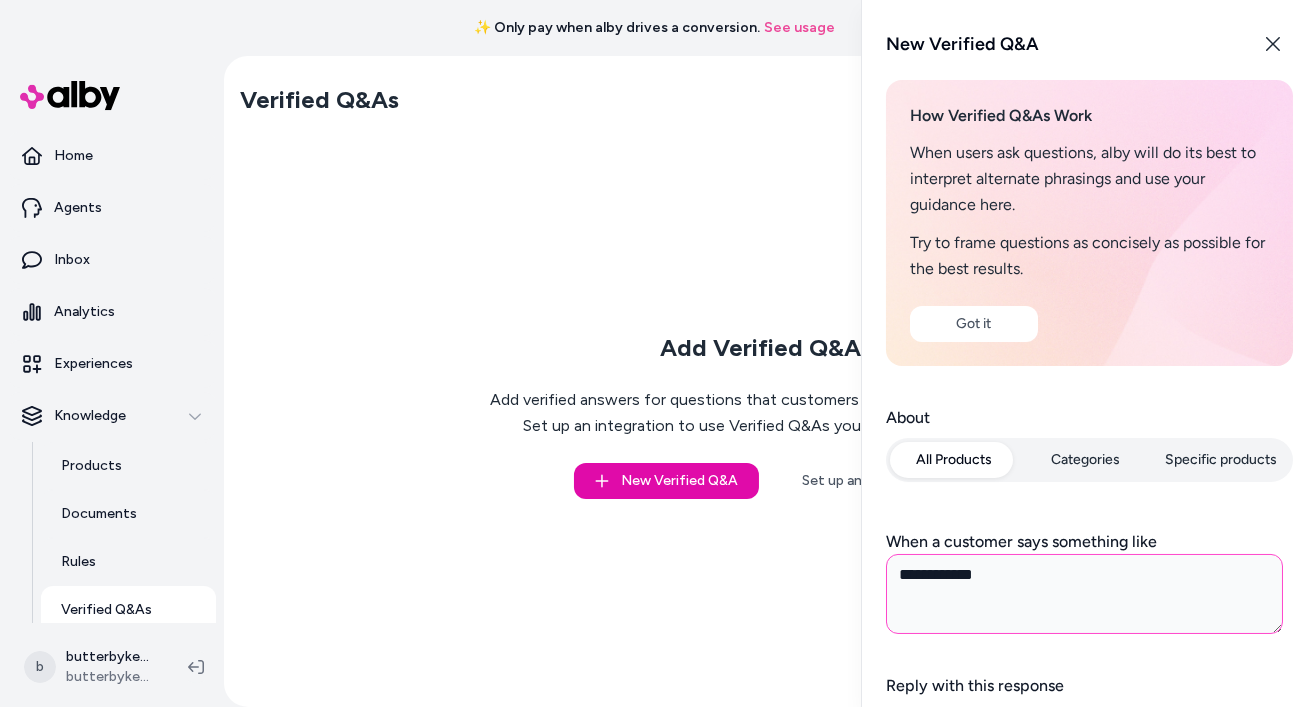 type on "**********" 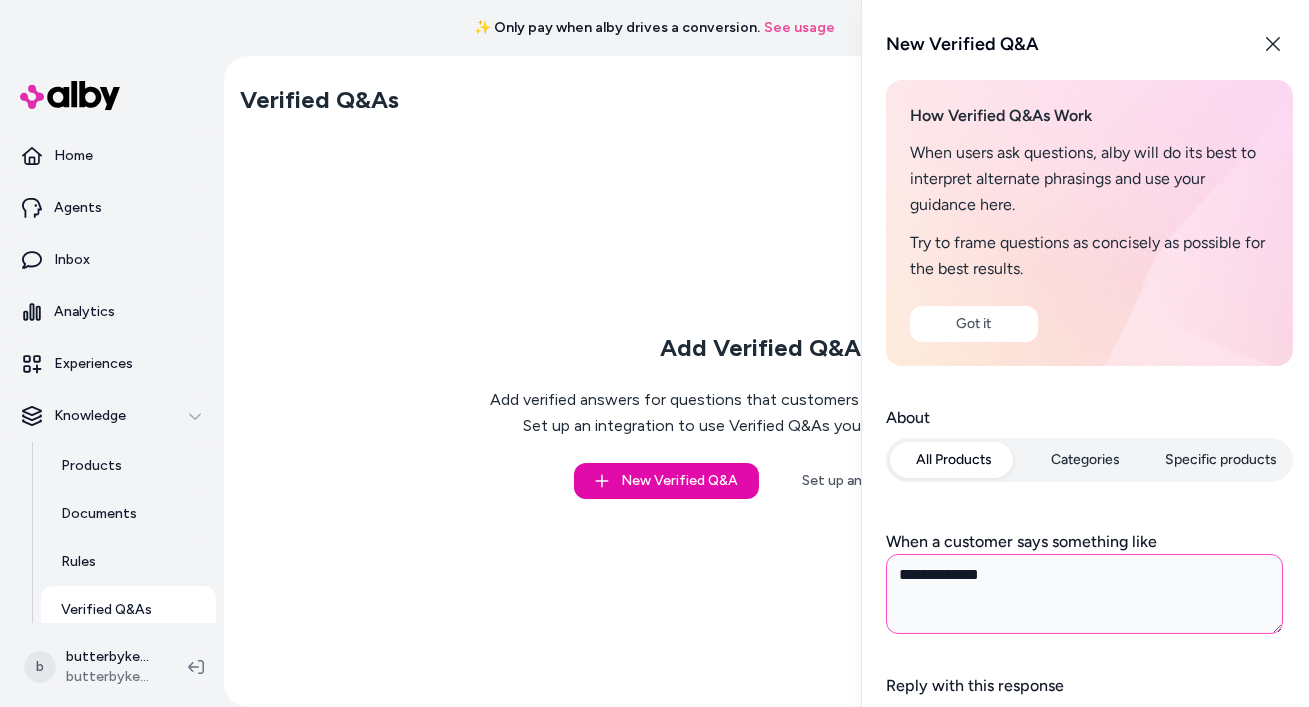 type on "**********" 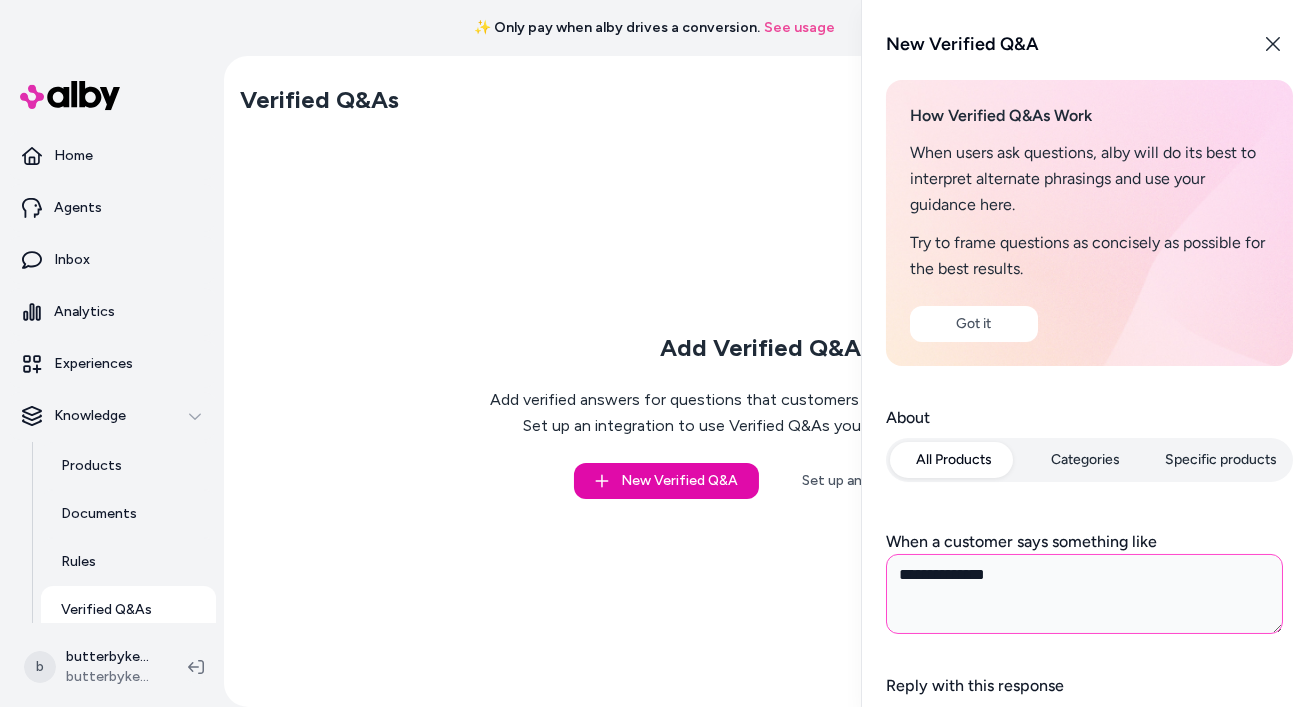 type on "**********" 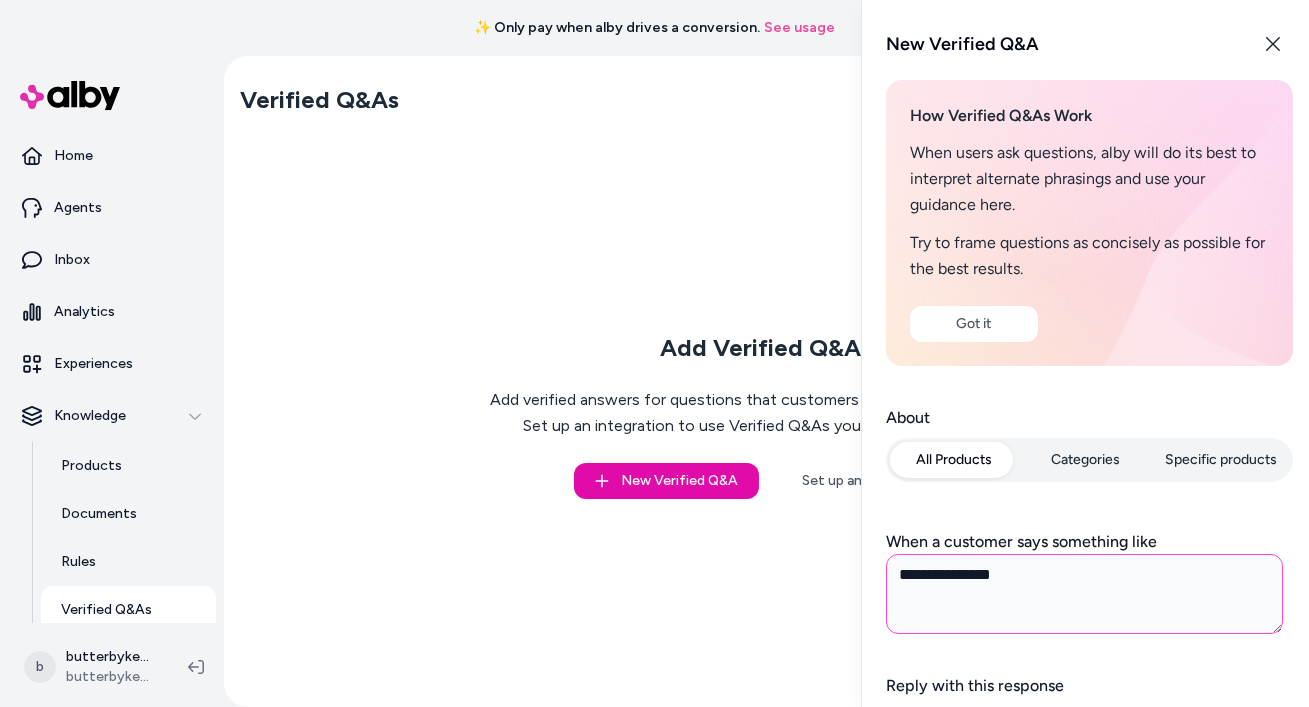 type on "**********" 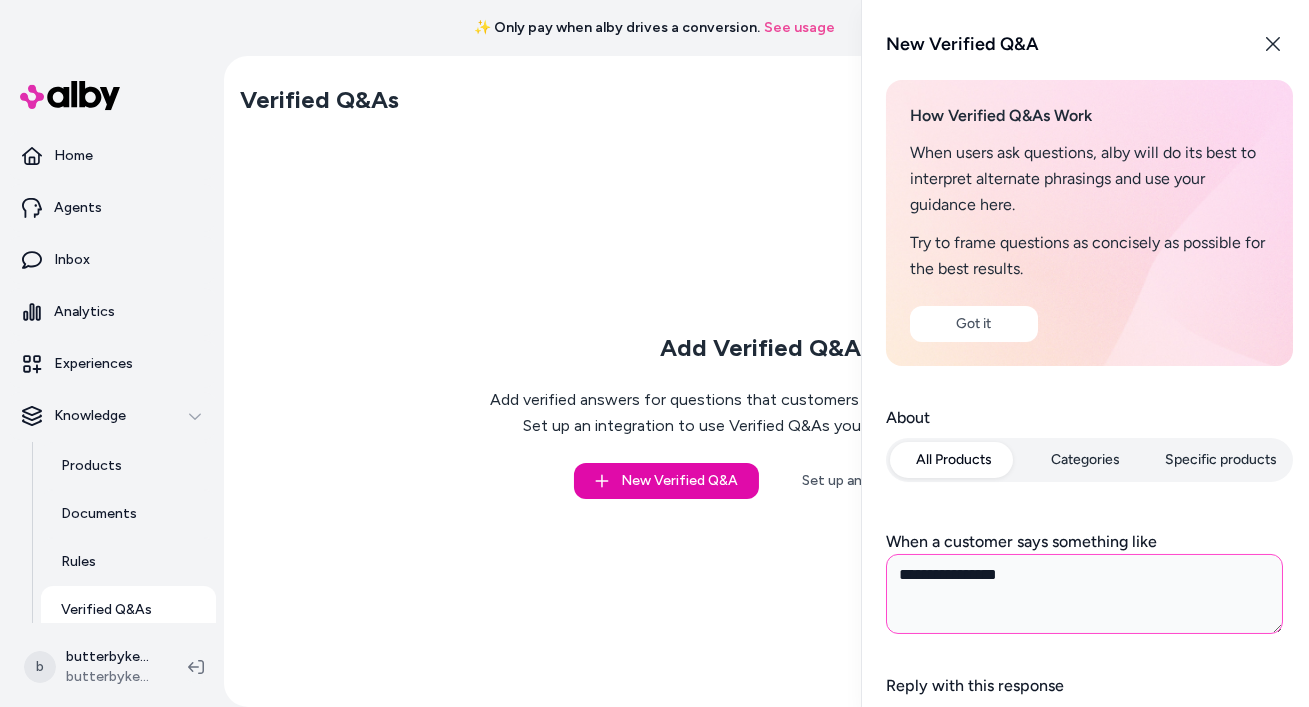 type on "**********" 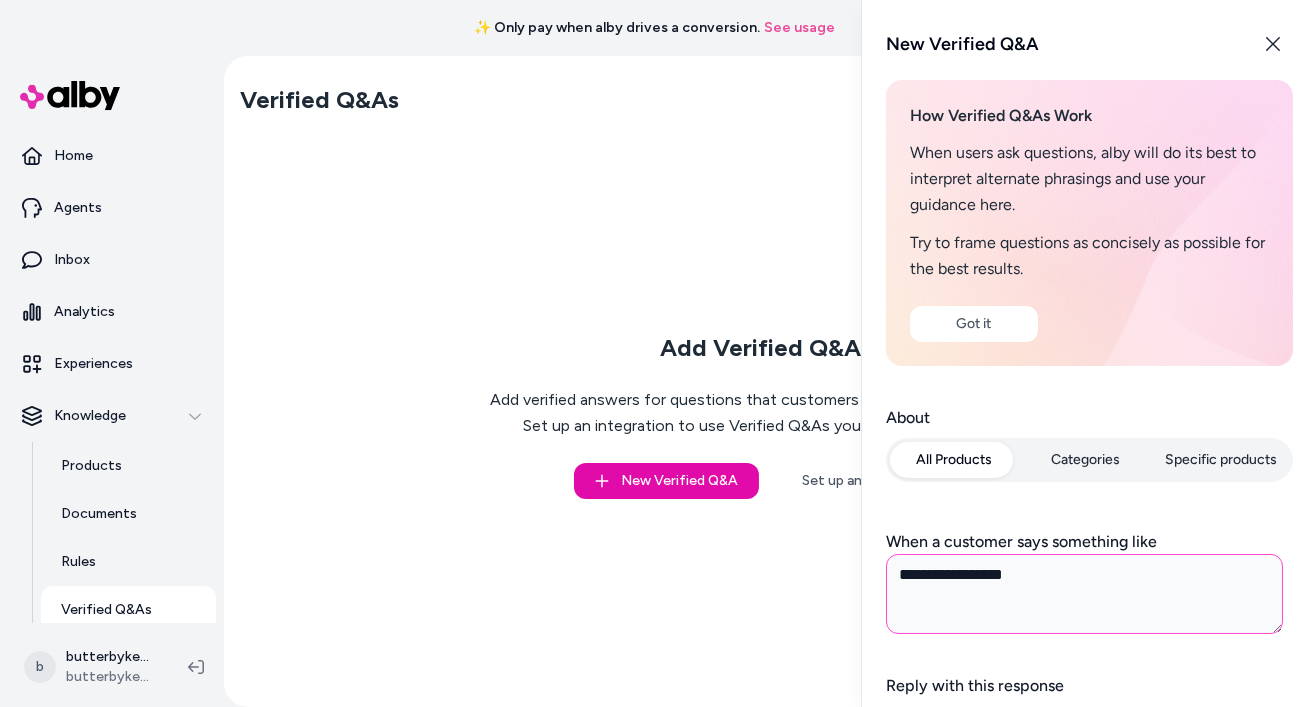 type on "*" 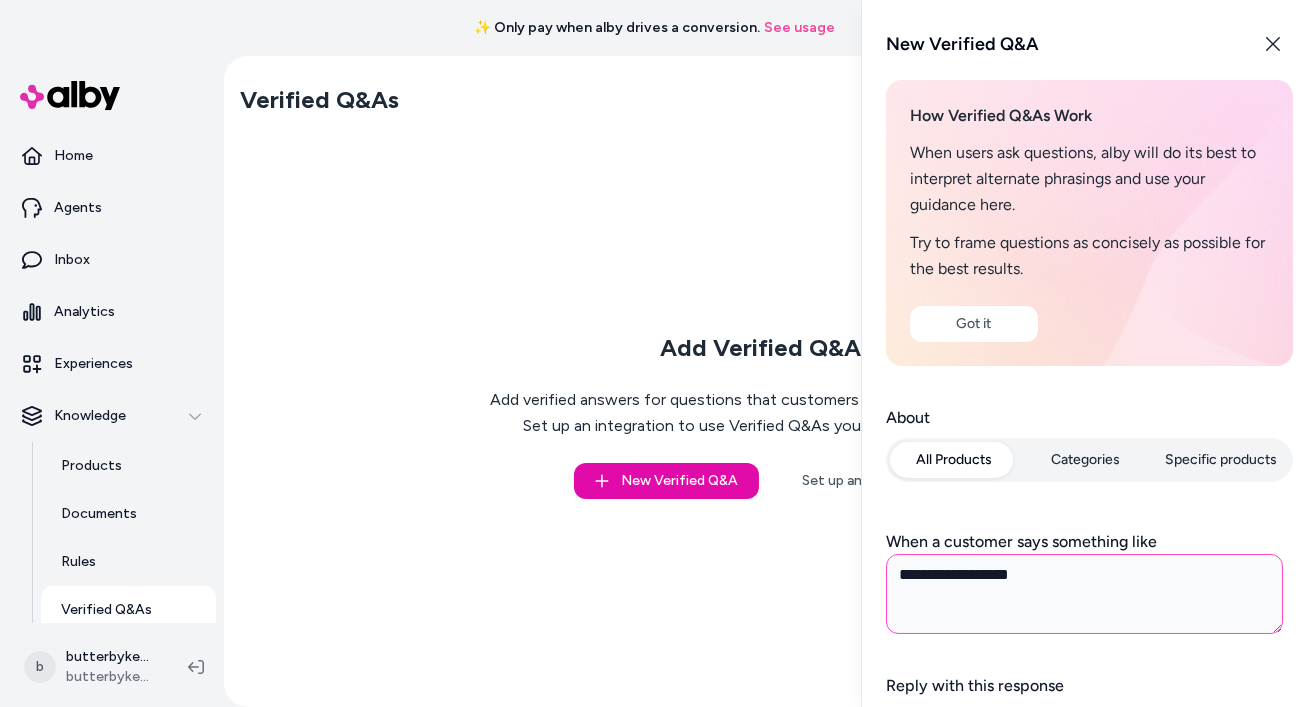 type on "**********" 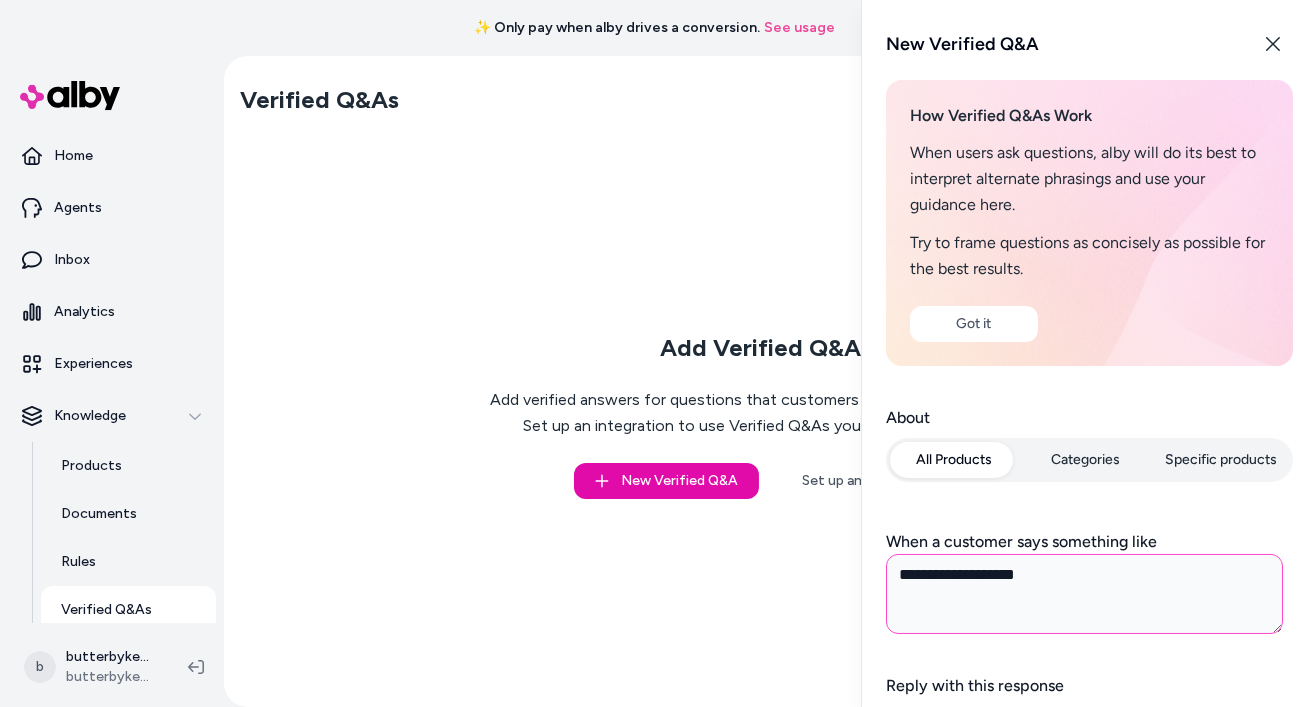 type on "**********" 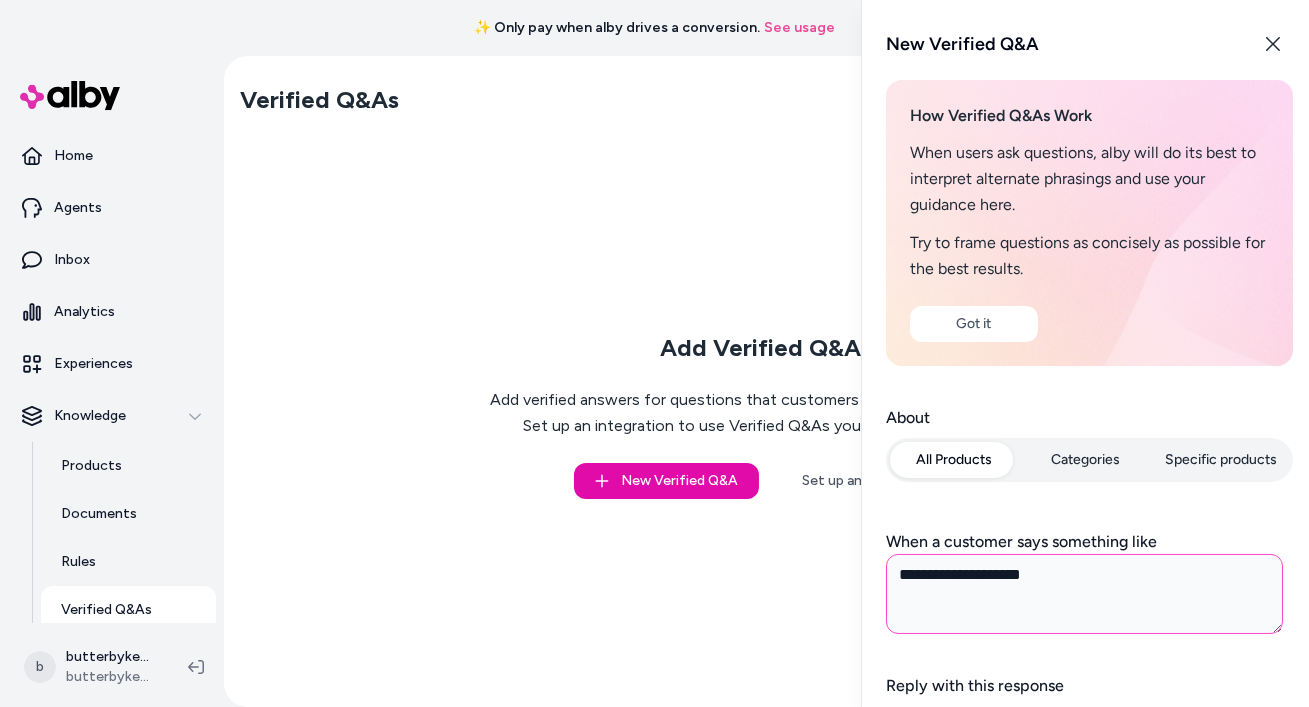 type on "**********" 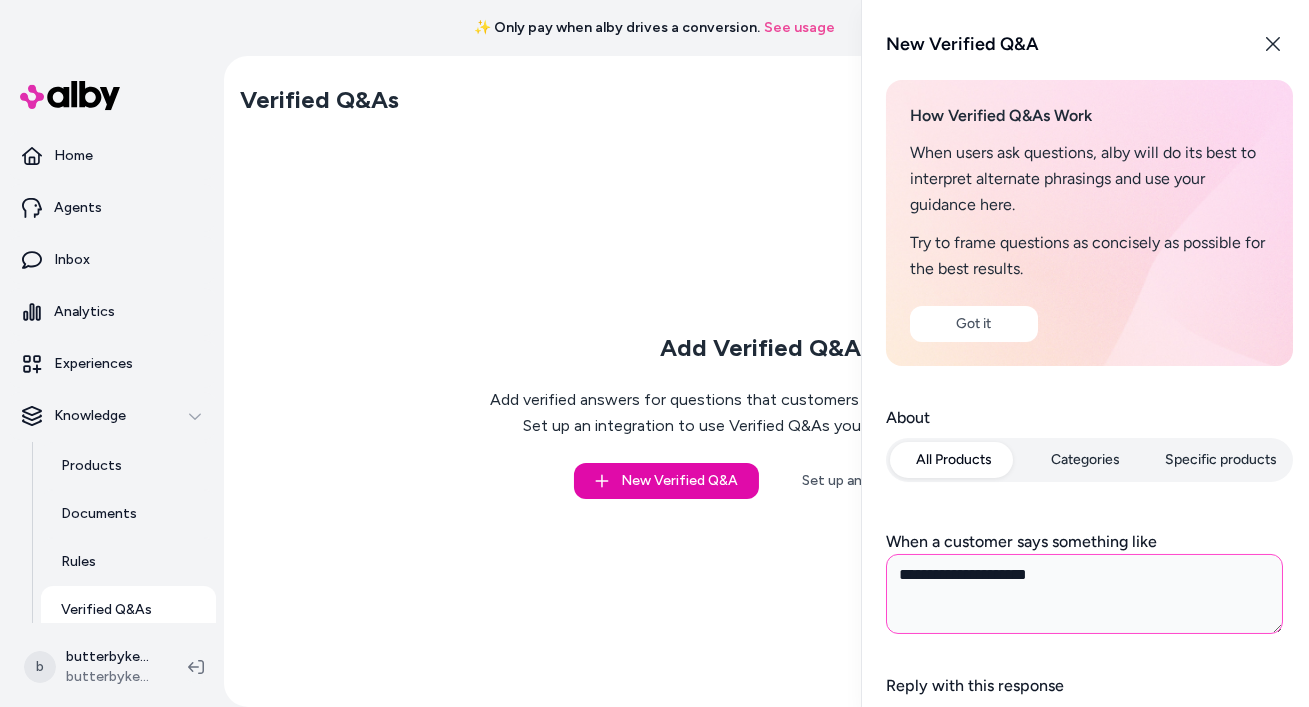 type on "**********" 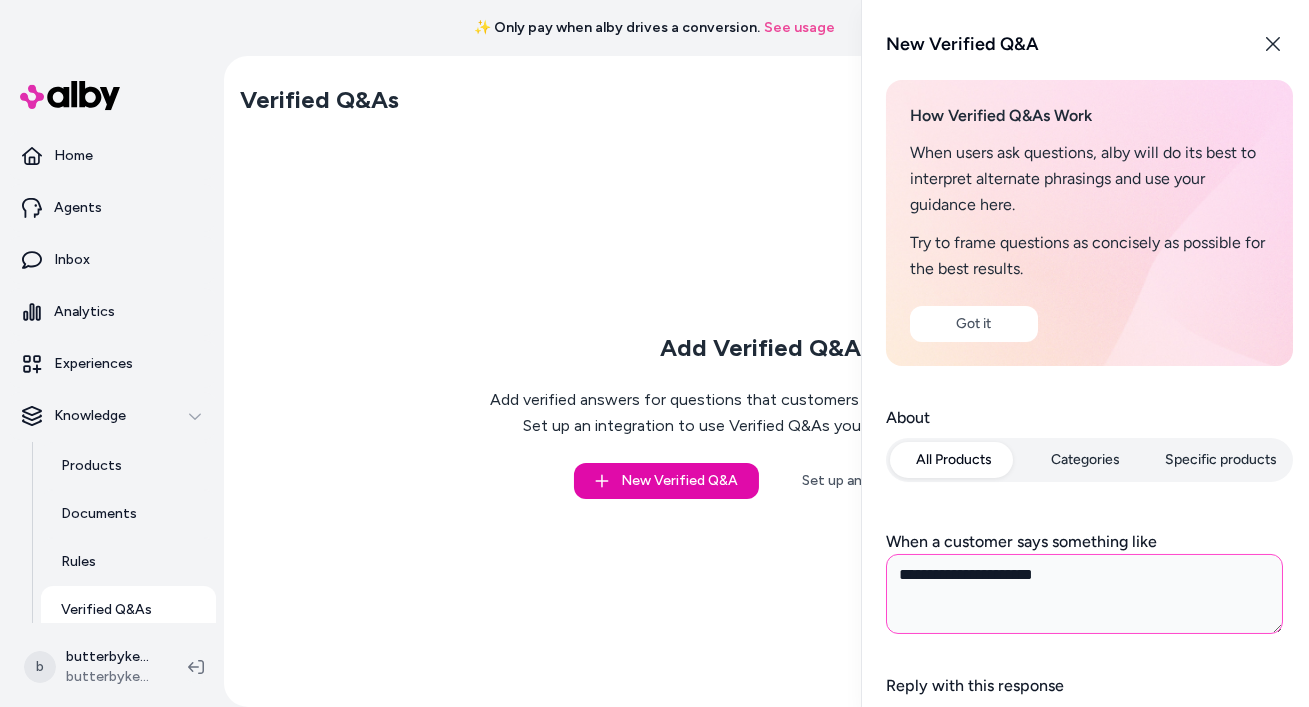 type on "**********" 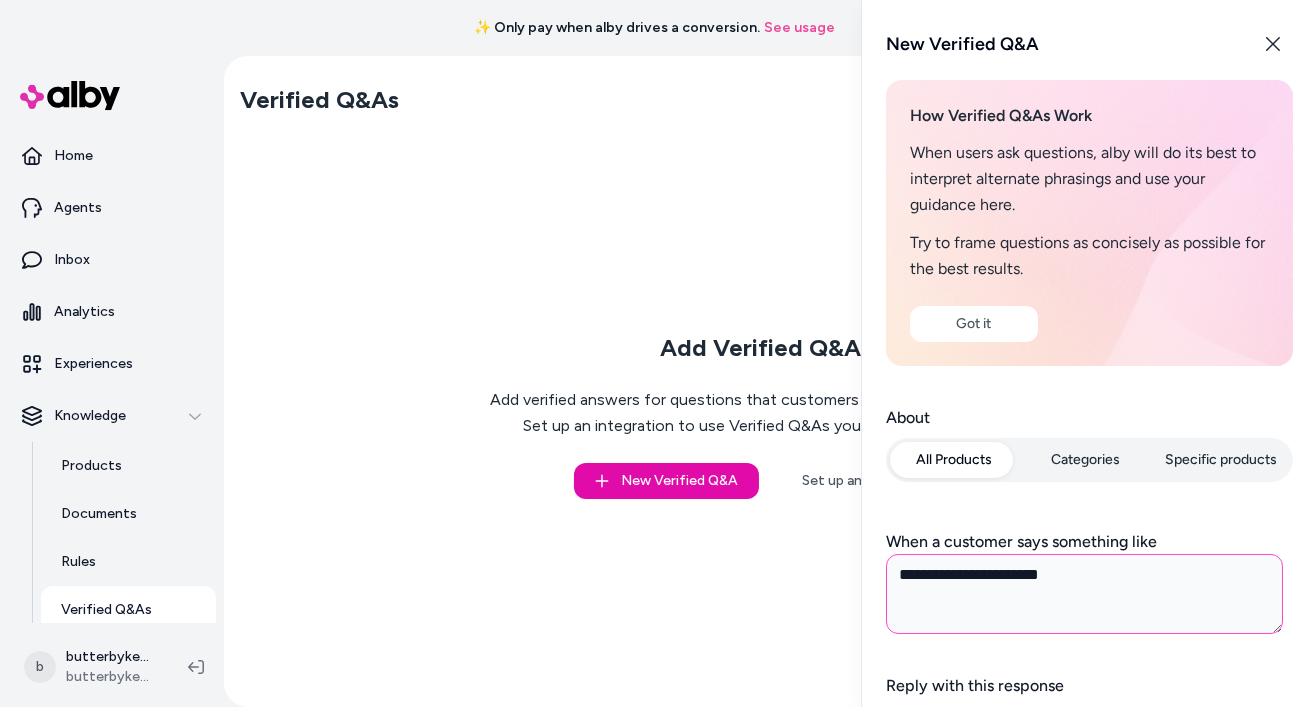 type on "**********" 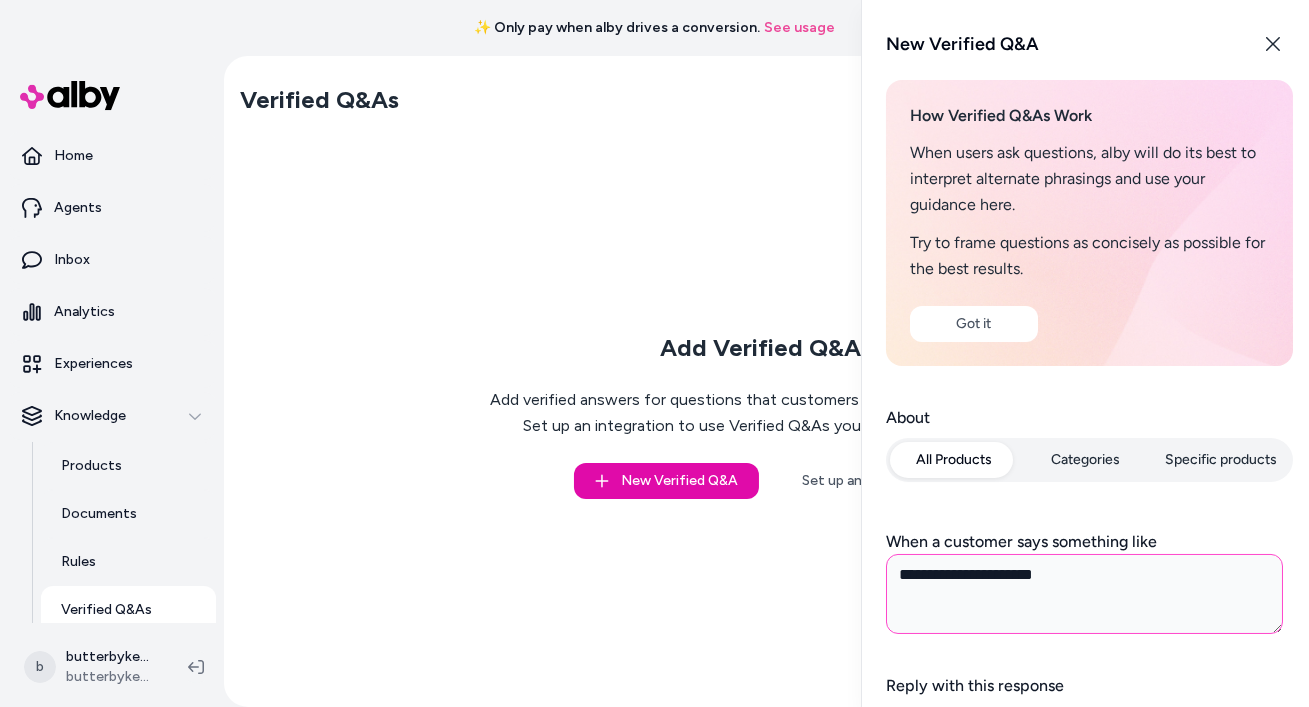type on "**********" 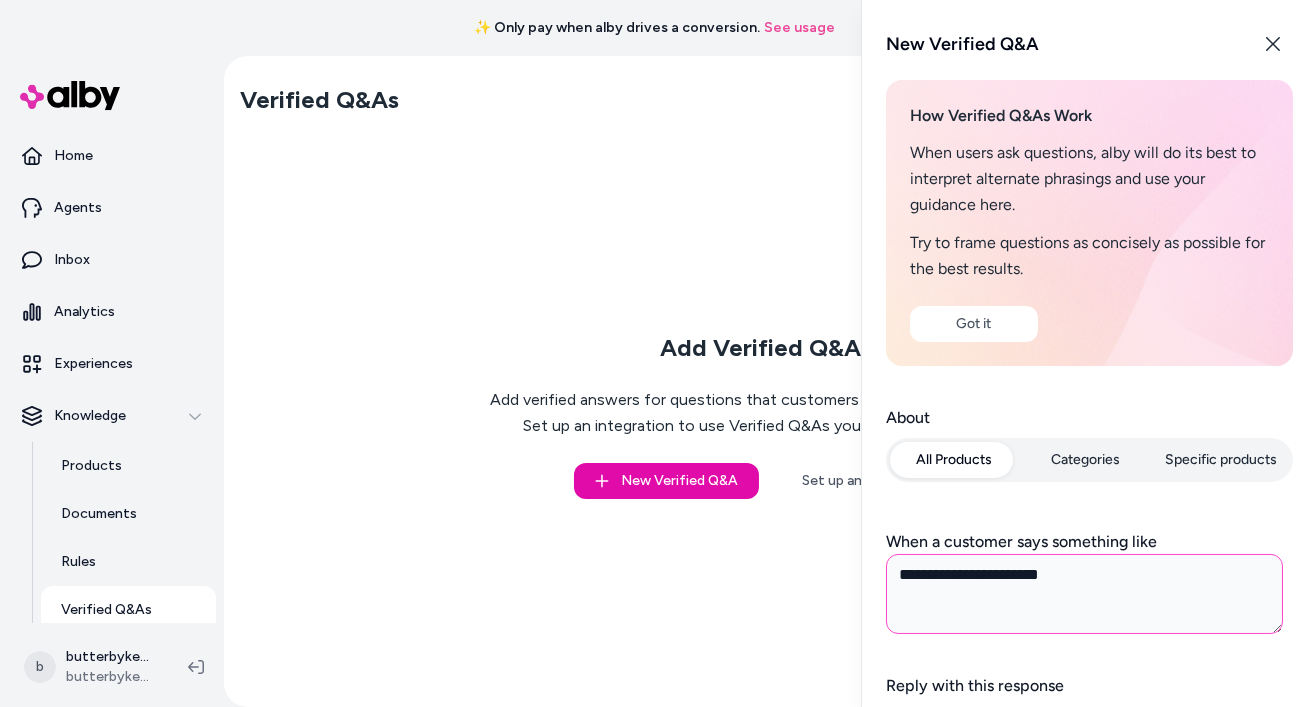 type on "**********" 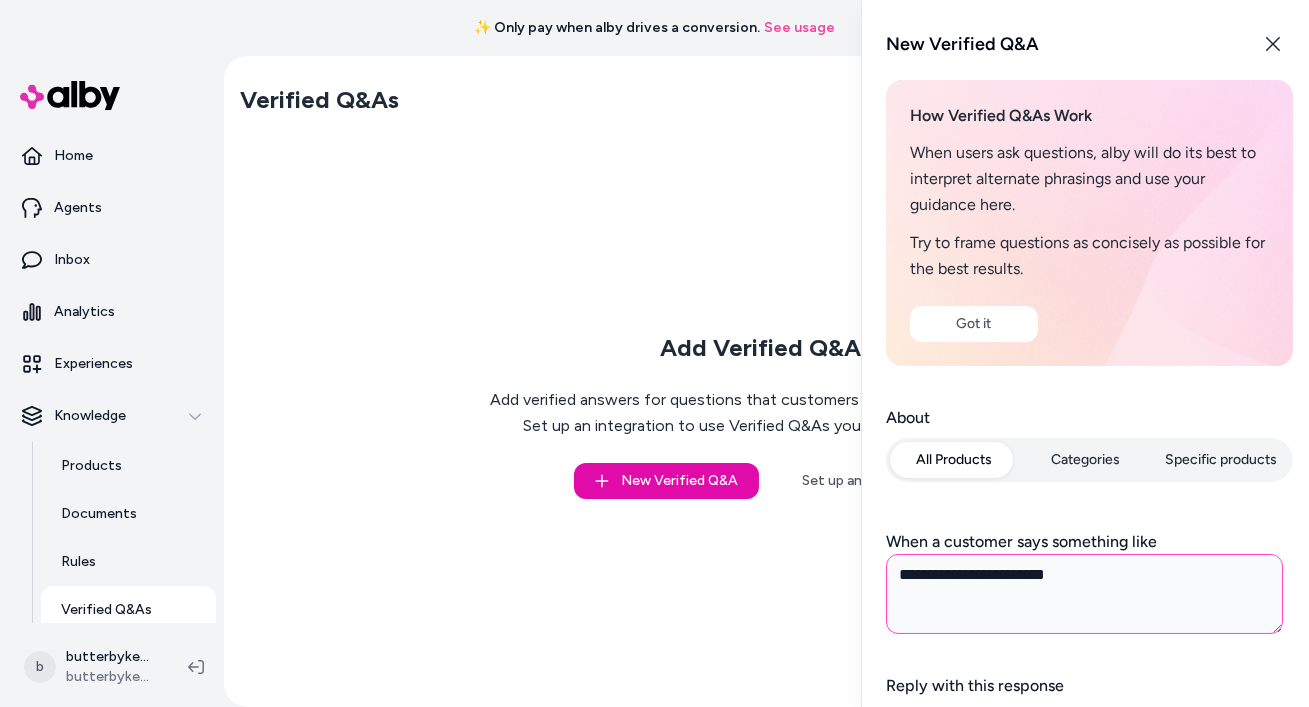 type on "**********" 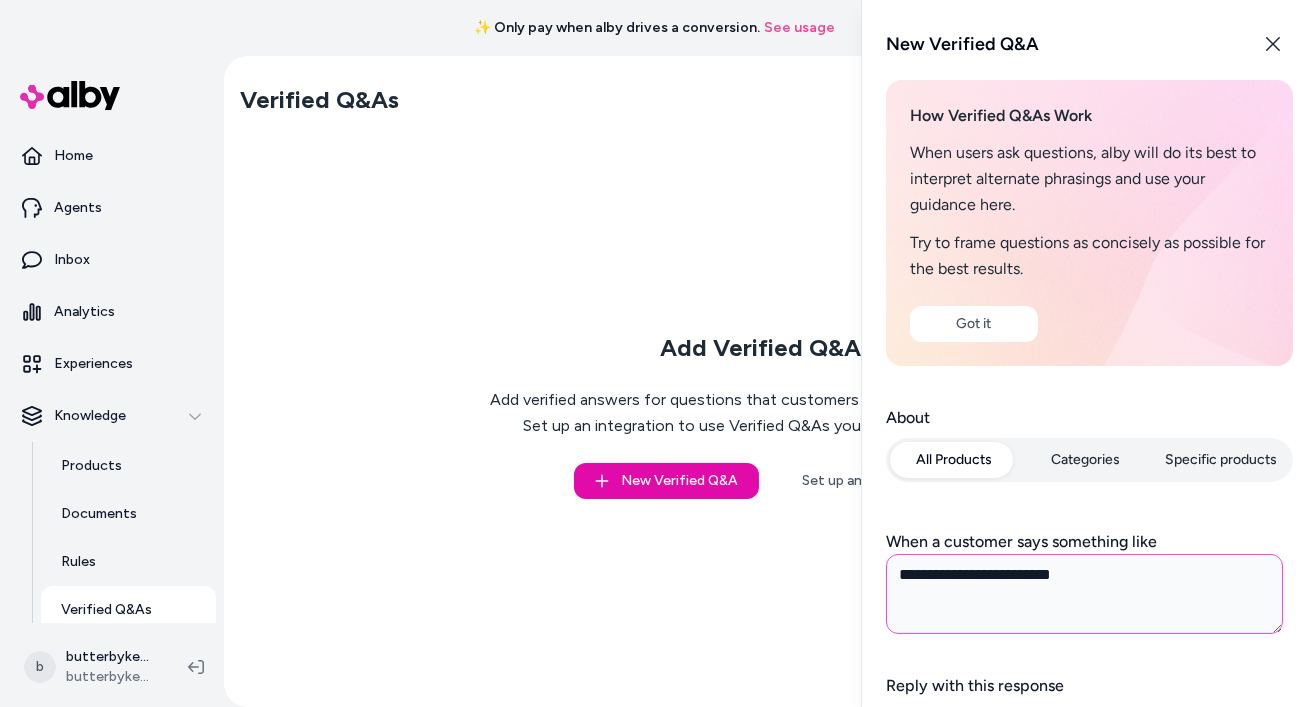 type on "**********" 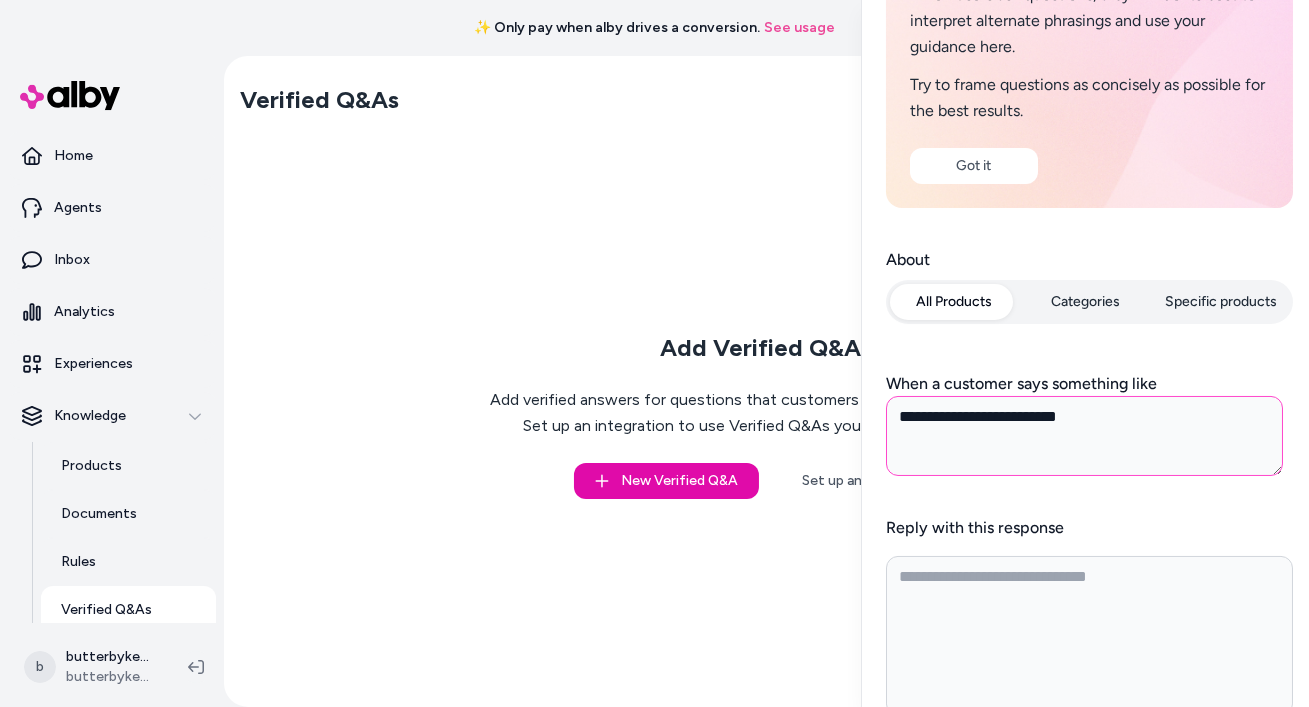 scroll, scrollTop: 159, scrollLeft: 0, axis: vertical 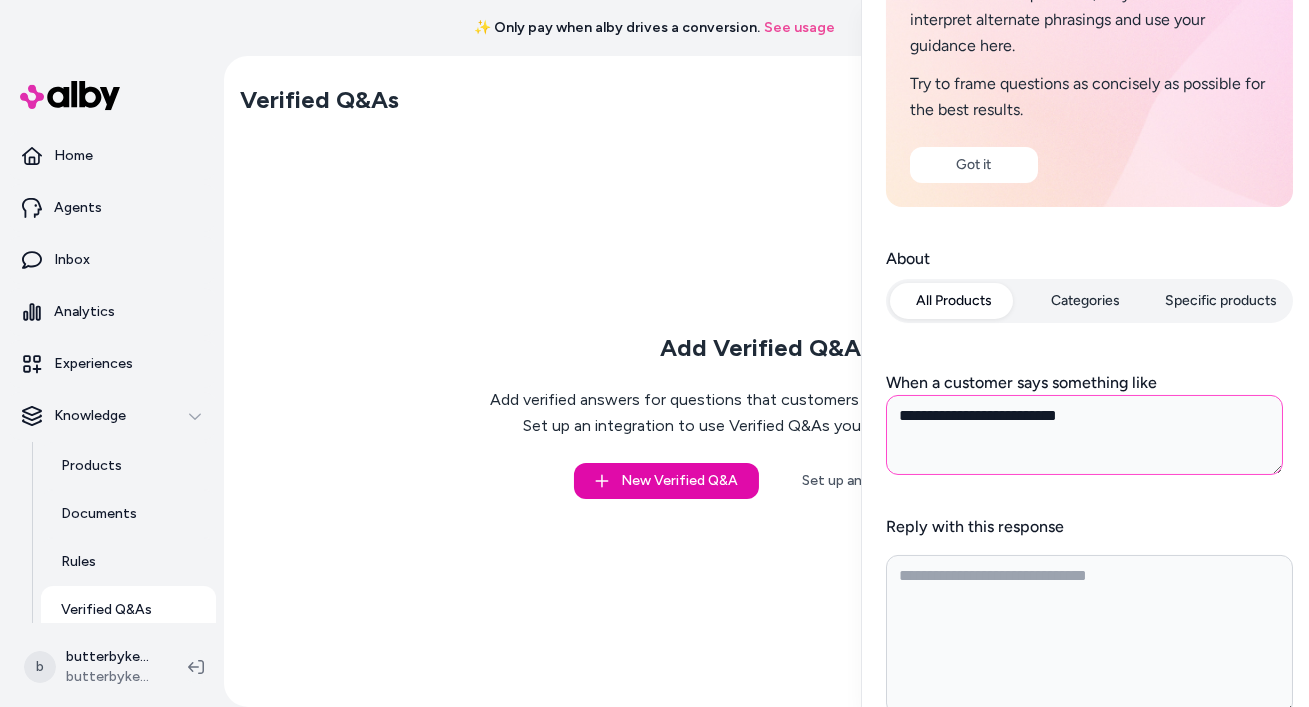 type on "**********" 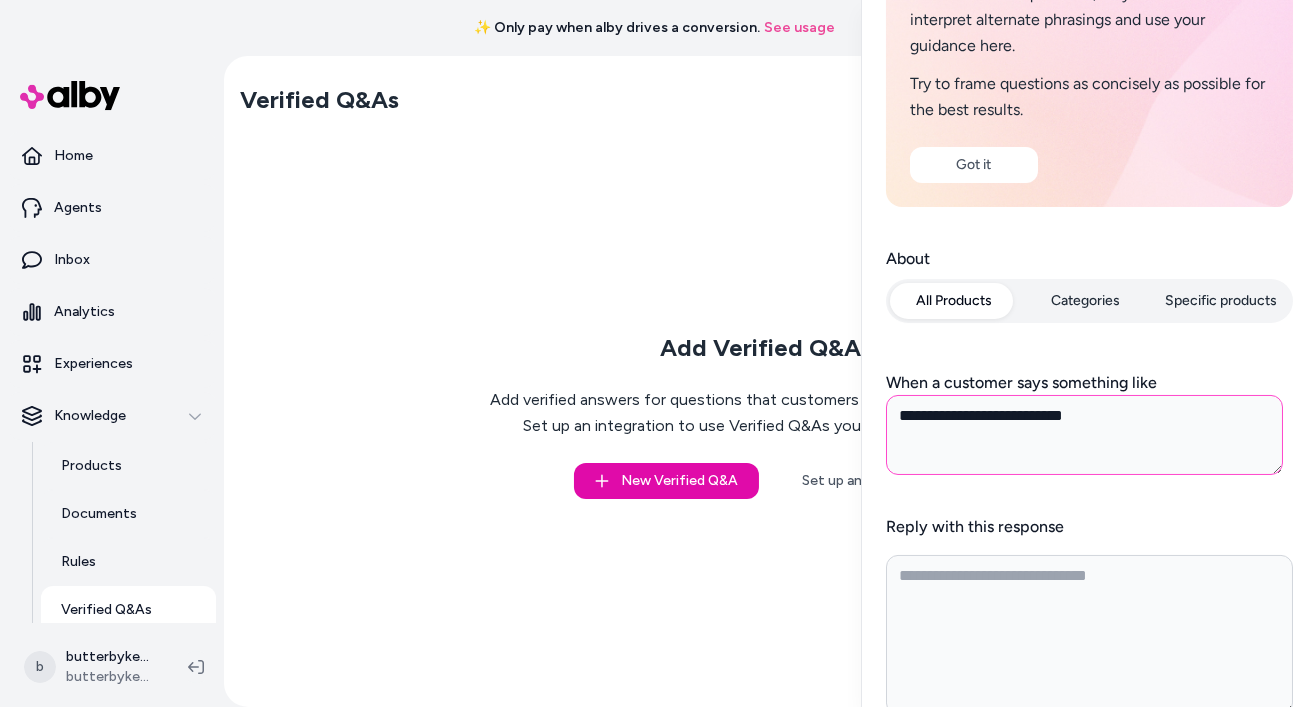 type on "**********" 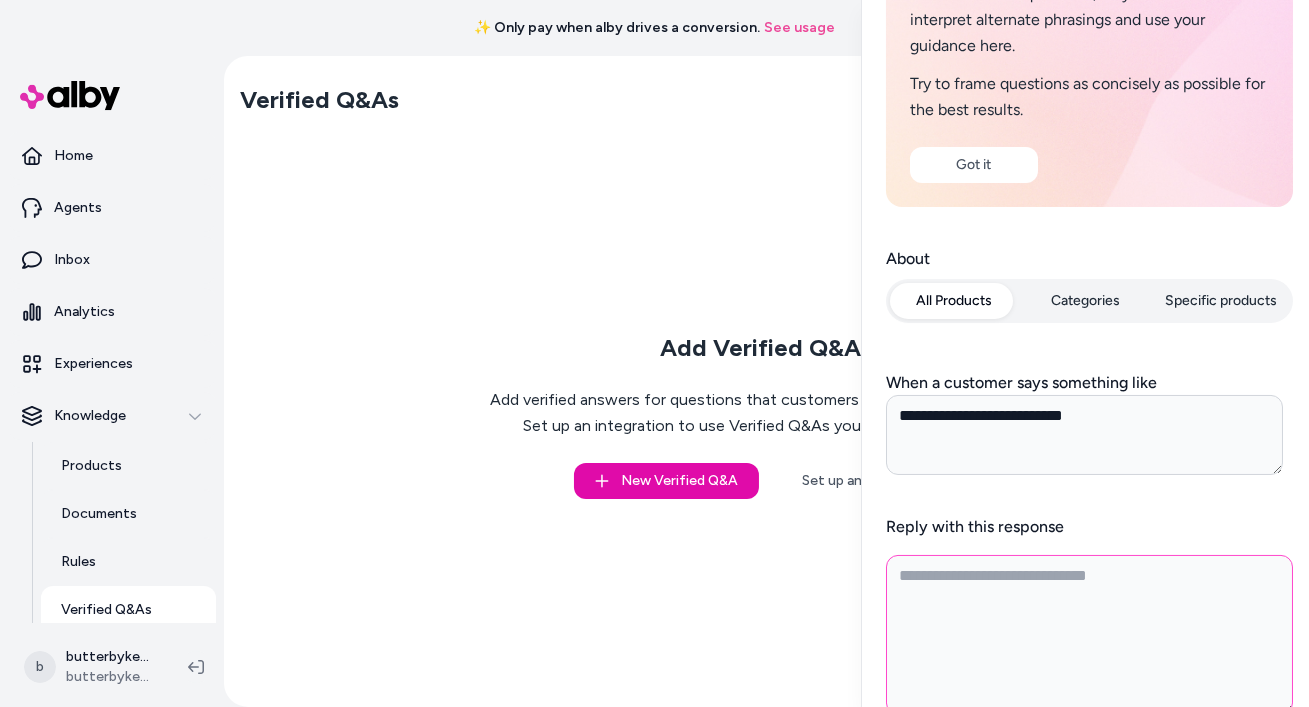 type on "*" 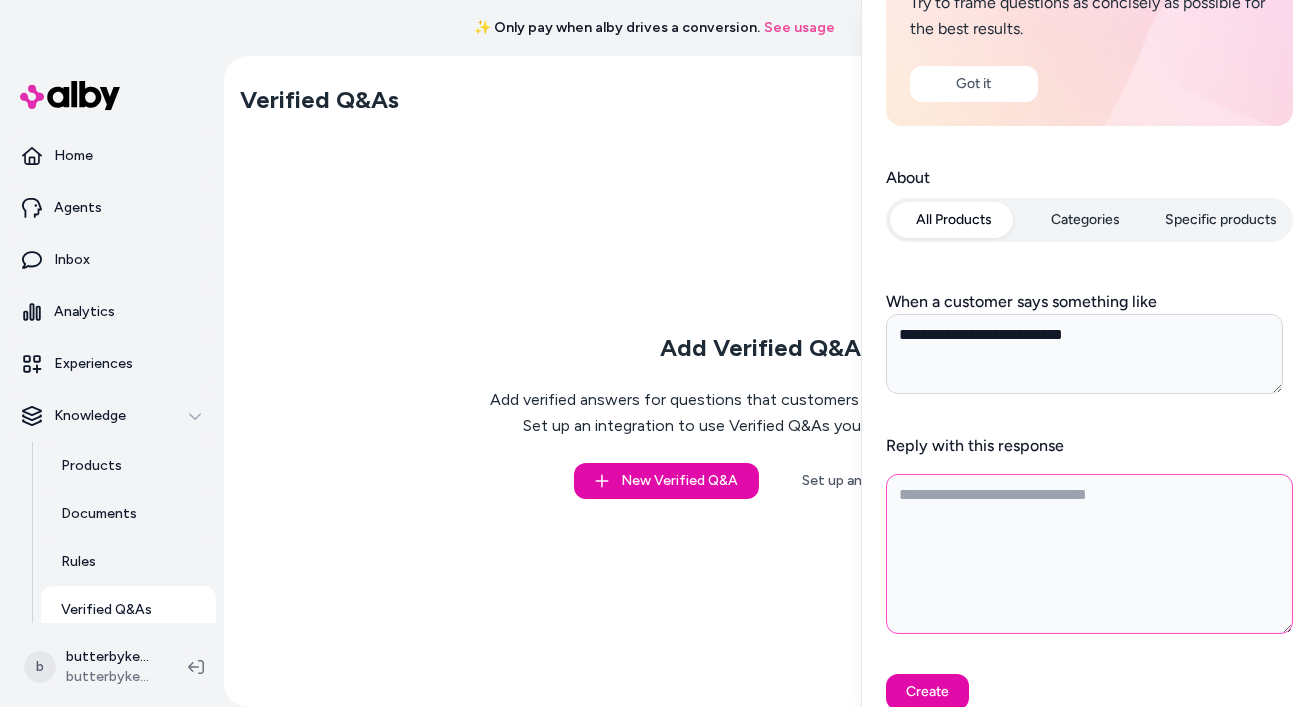 scroll, scrollTop: 266, scrollLeft: 0, axis: vertical 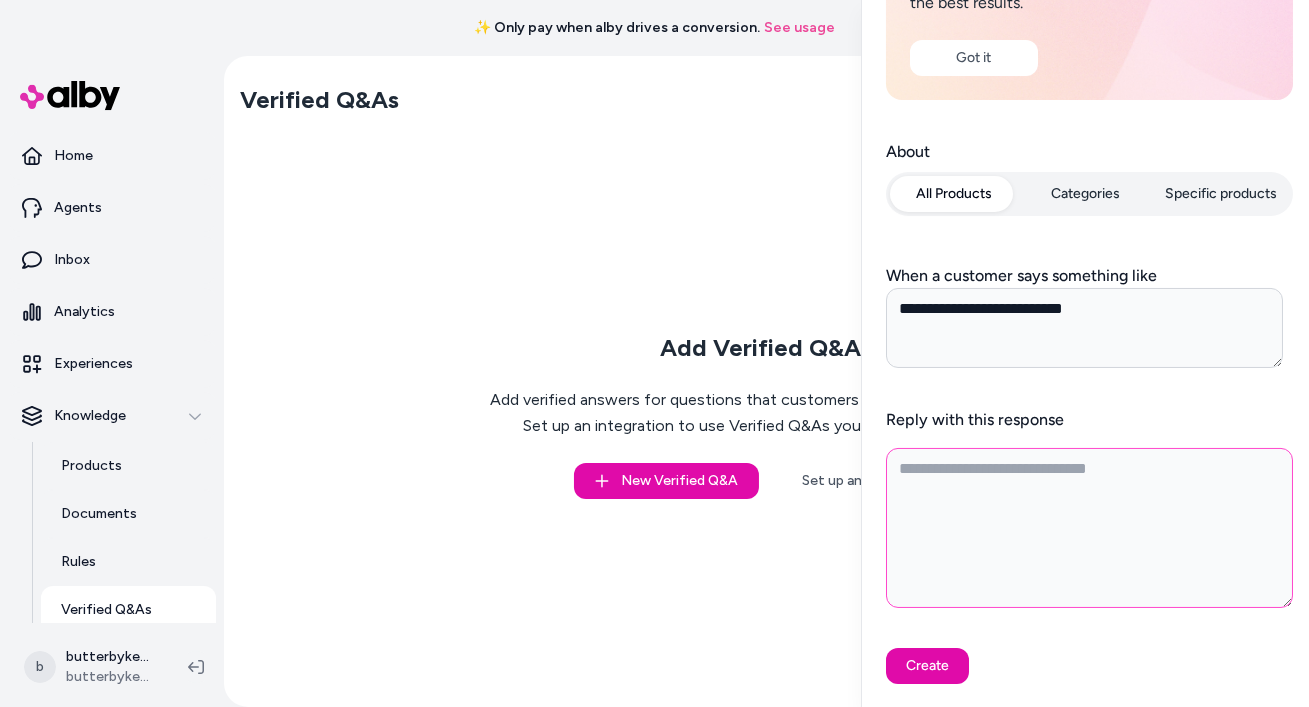 type on "*" 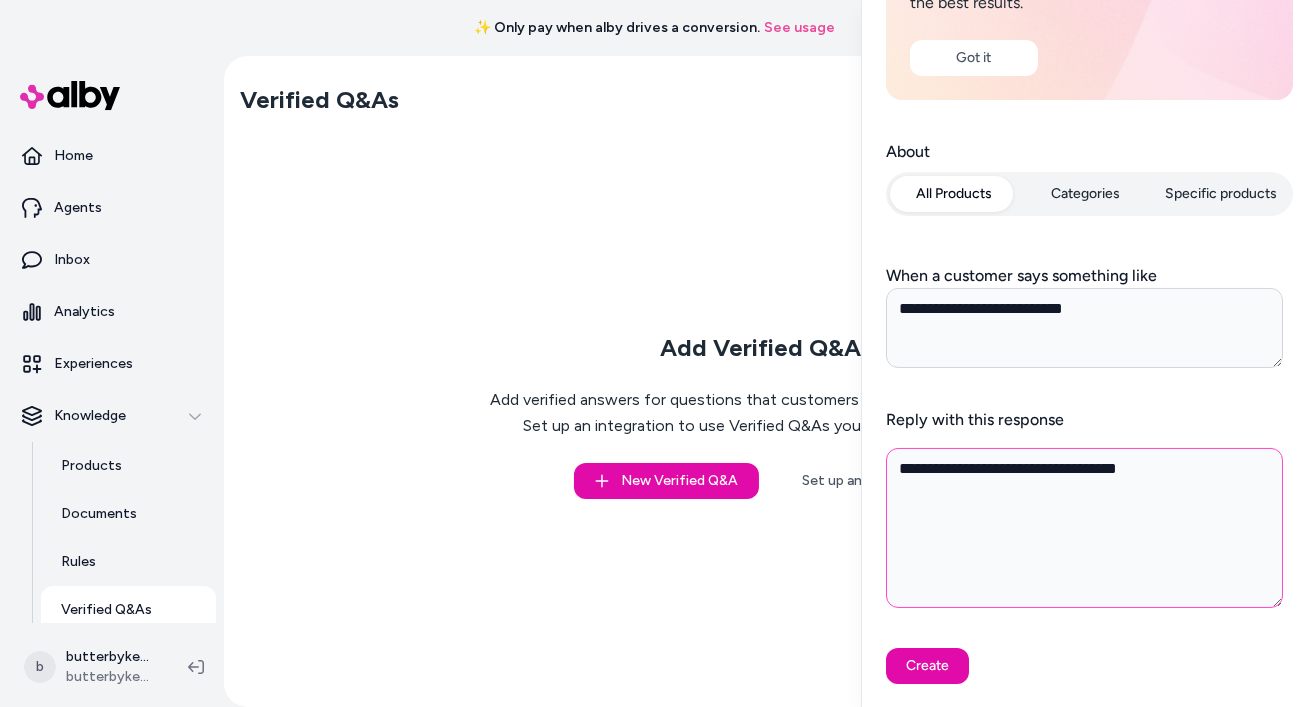 type on "**********" 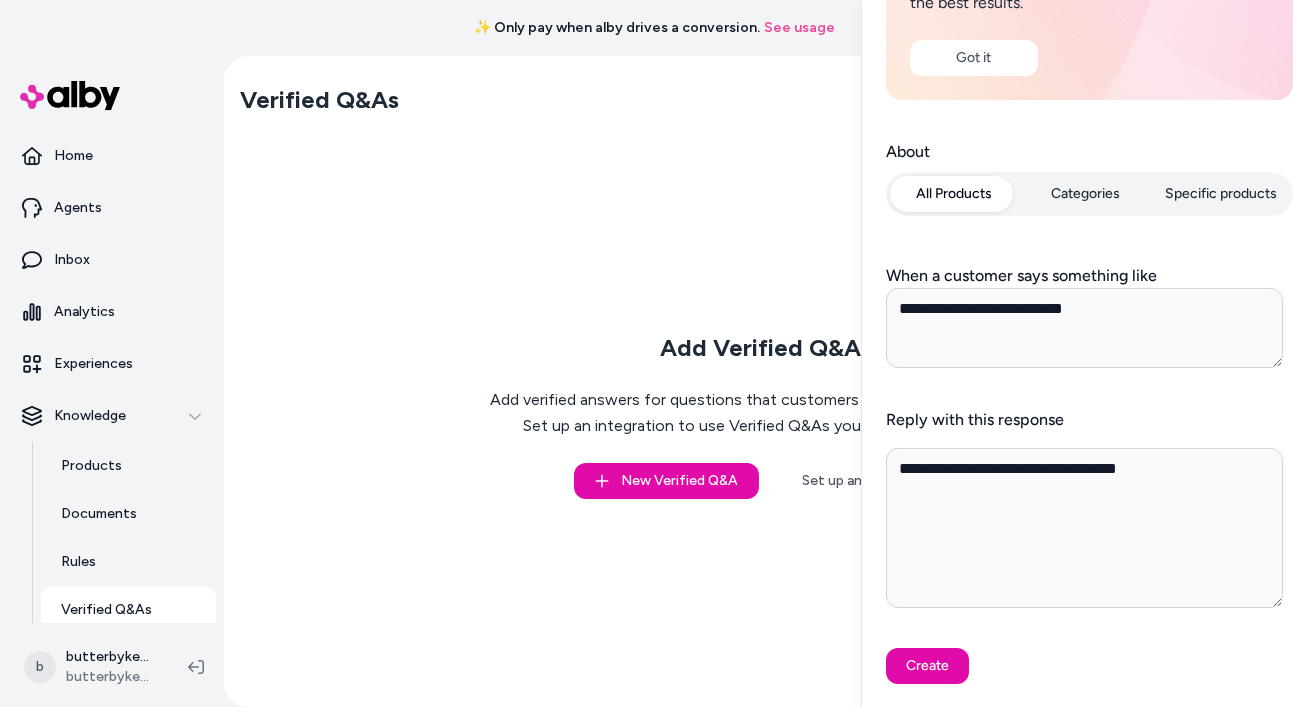 type on "*" 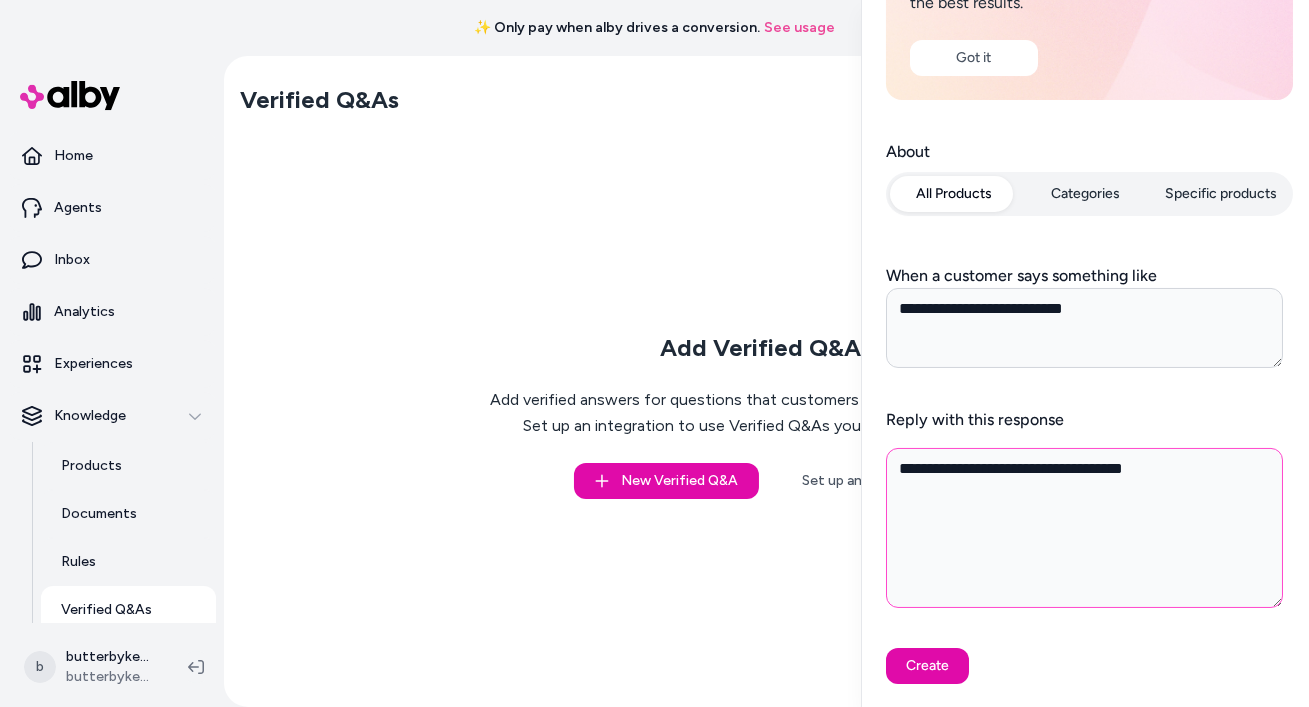 paste on "**********" 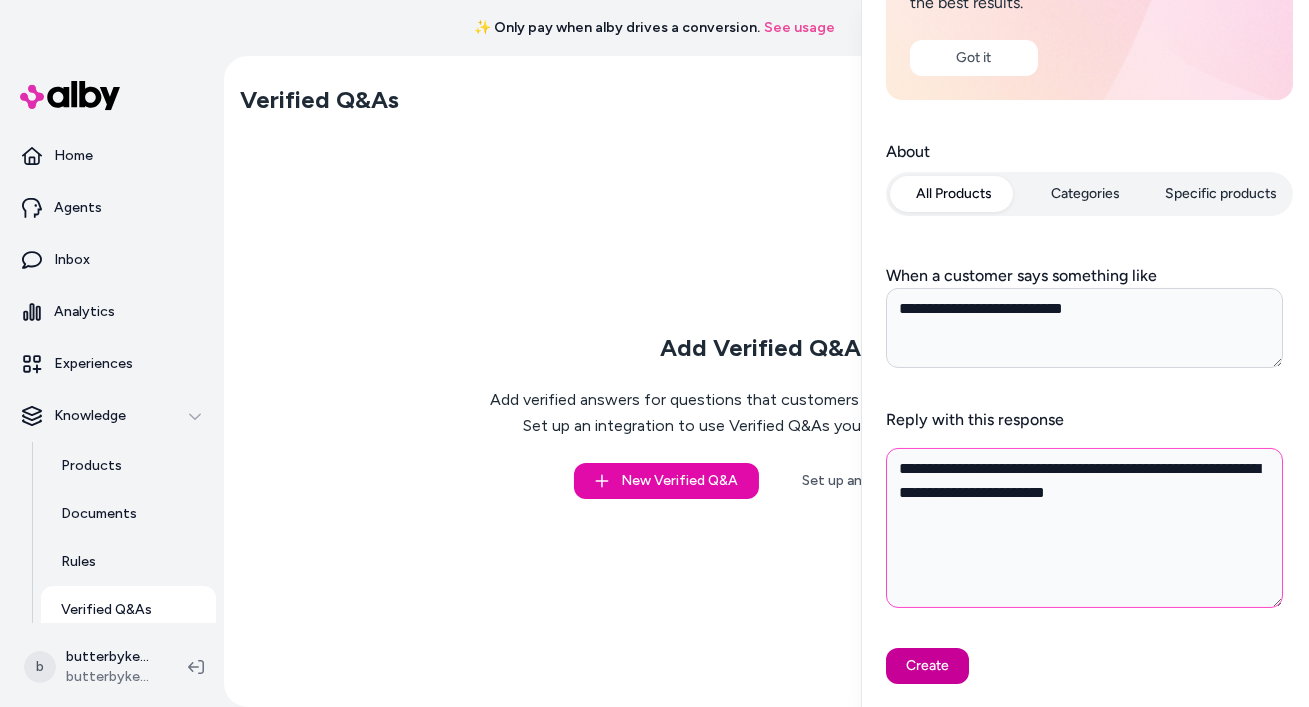 type on "**********" 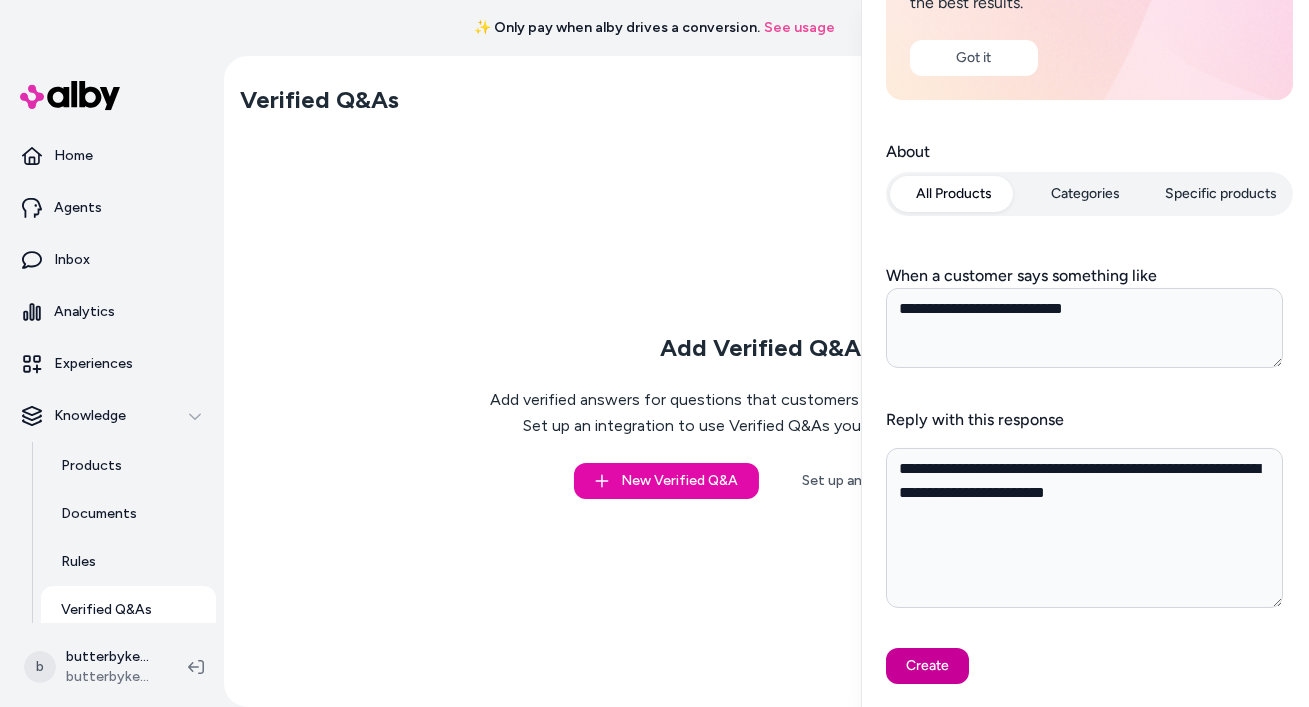 click on "Create" at bounding box center (927, 666) 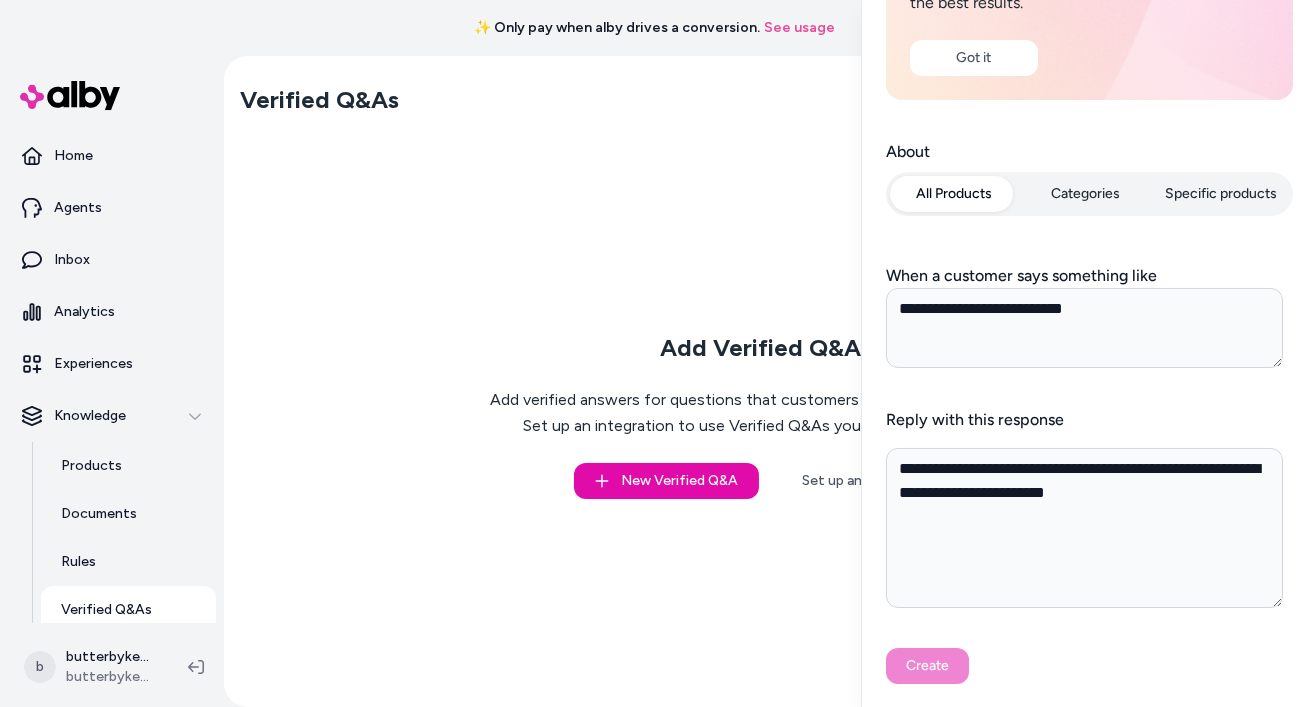 type on "*" 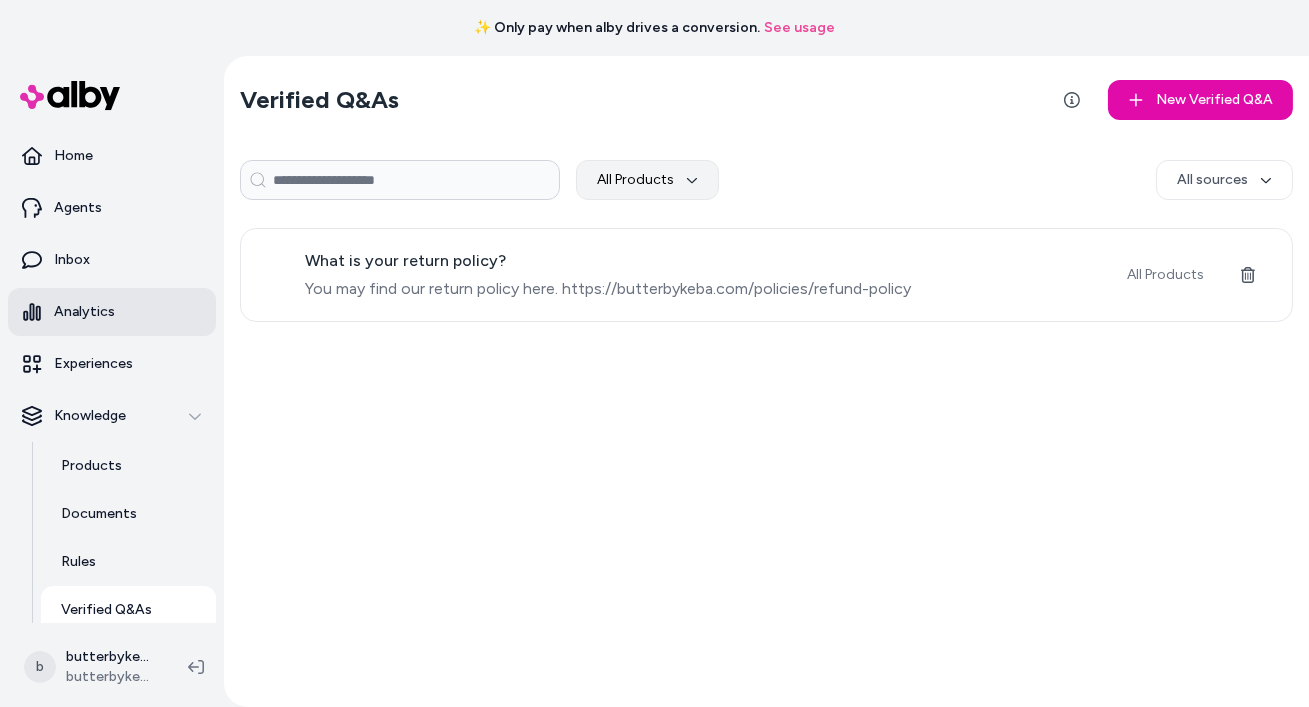 click on "Analytics" at bounding box center (84, 312) 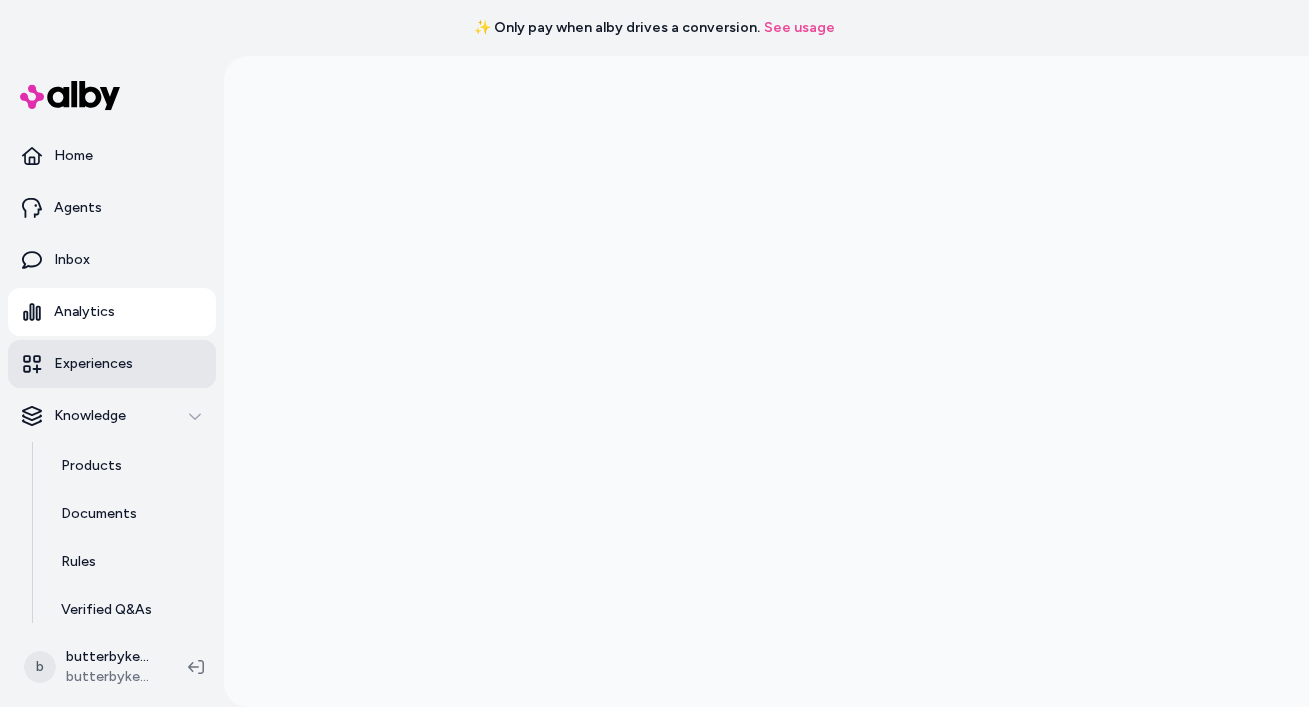 click on "Experiences" at bounding box center [93, 364] 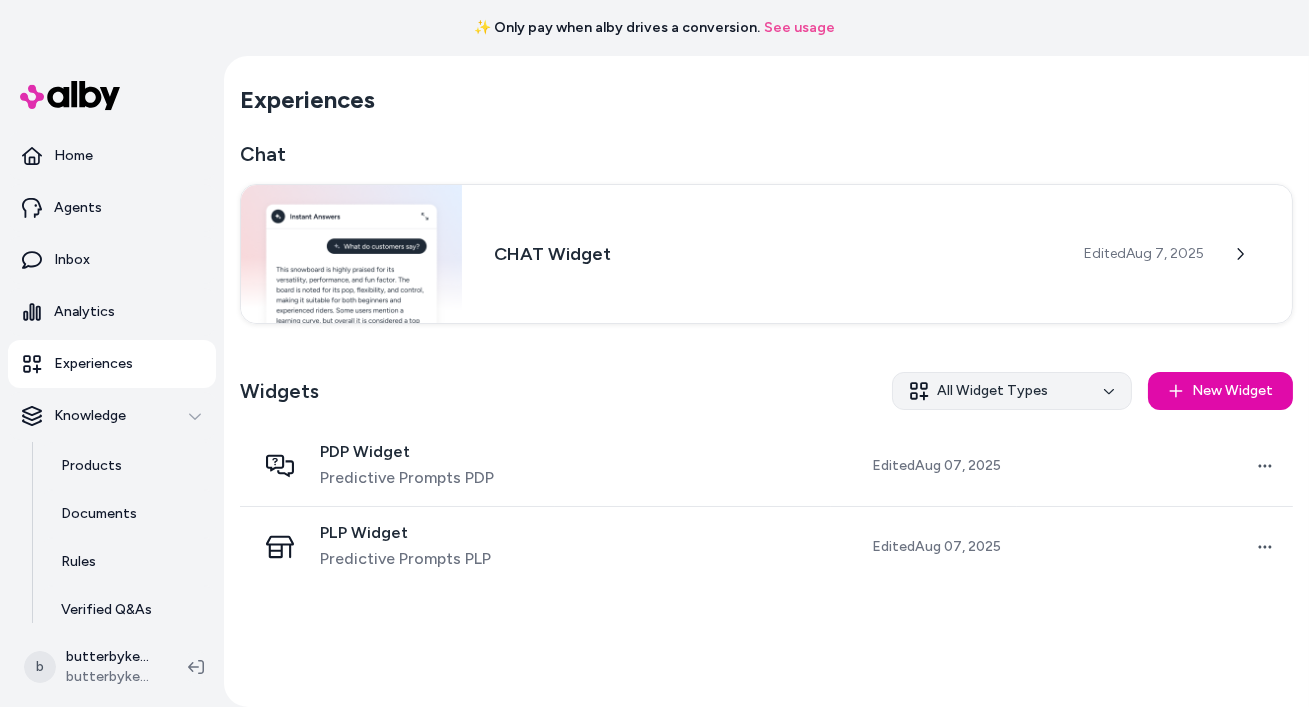 click on "✨ Only pay when alby drives a conversion. See usage Home Agents Inbox Analytics Experiences Knowledge Products Documents Rules Verified Q&As Reviews Survey Questions Integrations b butterbykeba.com Shopify butterbykeba.com Experiences Chat CHAT Widget Edited Aug [DATE], [YEAR] Widgets All Widget Types New Widget PDP Widget Predictive Prompts PDP Edited Aug [DATE], [YEAR] Open menu PLP Widget Predictive Prompts PLP Edited Aug [DATE], [YEAR] Open menu *" at bounding box center (654, 353) 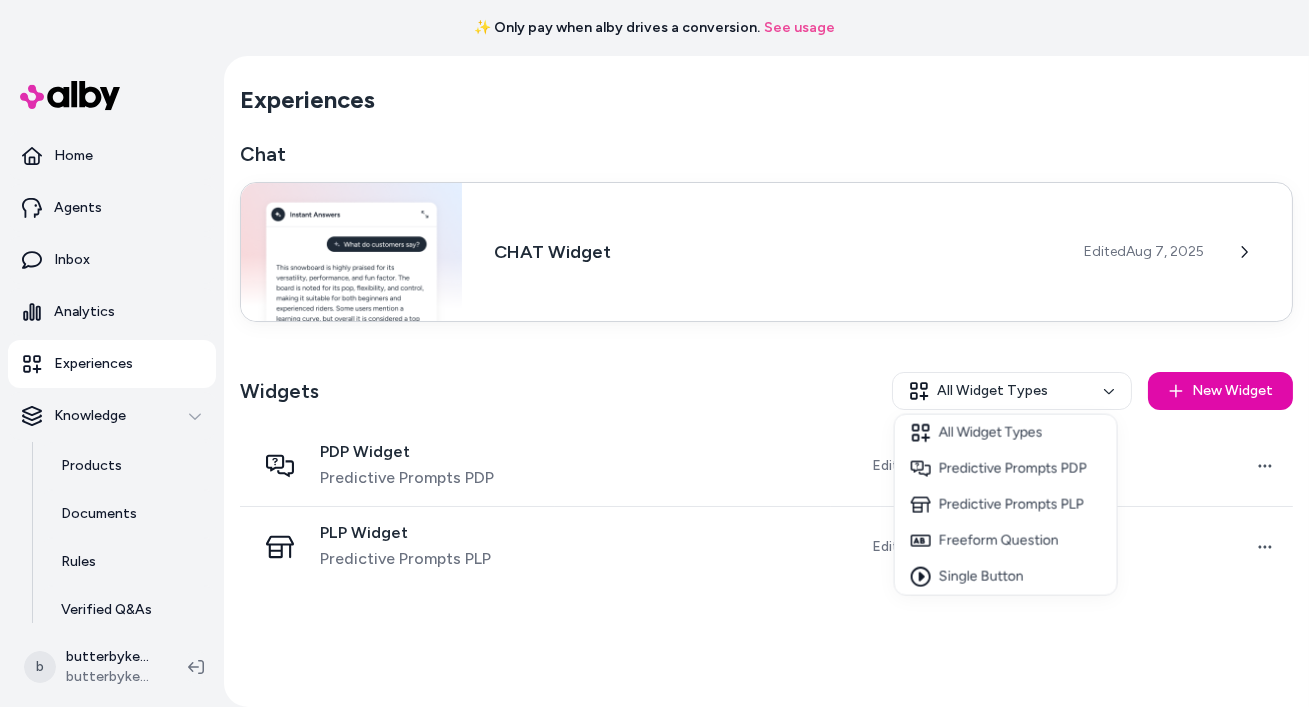 click on "✨ Only pay when alby drives a conversion. See usage Home Agents Inbox Analytics Experiences Knowledge Products Documents Rules Verified Q&As Reviews Survey Questions Integrations b butterbykeba.com Shopify butterbykeba.com Experiences Chat CHAT Widget Edited Aug [DATE], [YEAR] Widgets All Widget Types New Widget PDP Widget Predictive Prompts PDP Edited Aug [DATE], [YEAR] Open menu PLP Widget Predictive Prompts PLP Edited Aug [DATE], [YEAR] Open menu * All Widget Types Predictive Prompts PDP Predictive Prompts PLP Freeform Question Single Button" at bounding box center (654, 353) 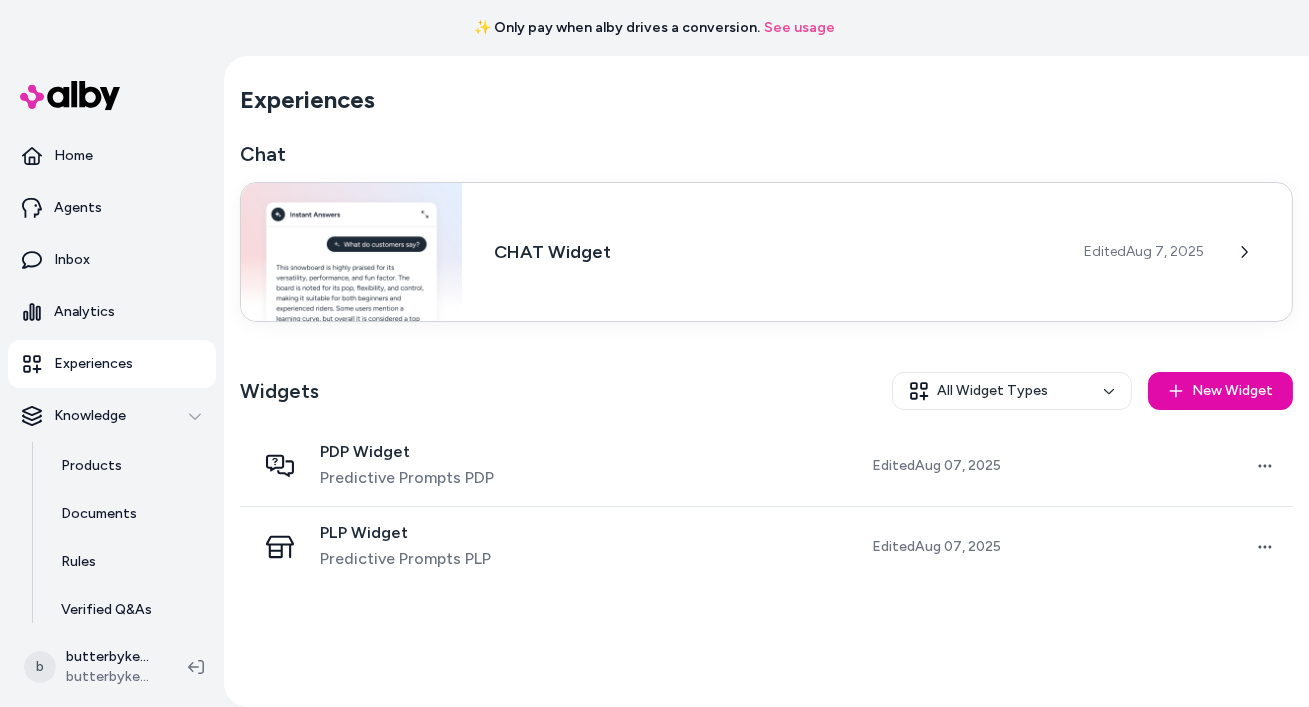 click on "Edited Aug [DATE], [YEAR]" at bounding box center [1144, 252] 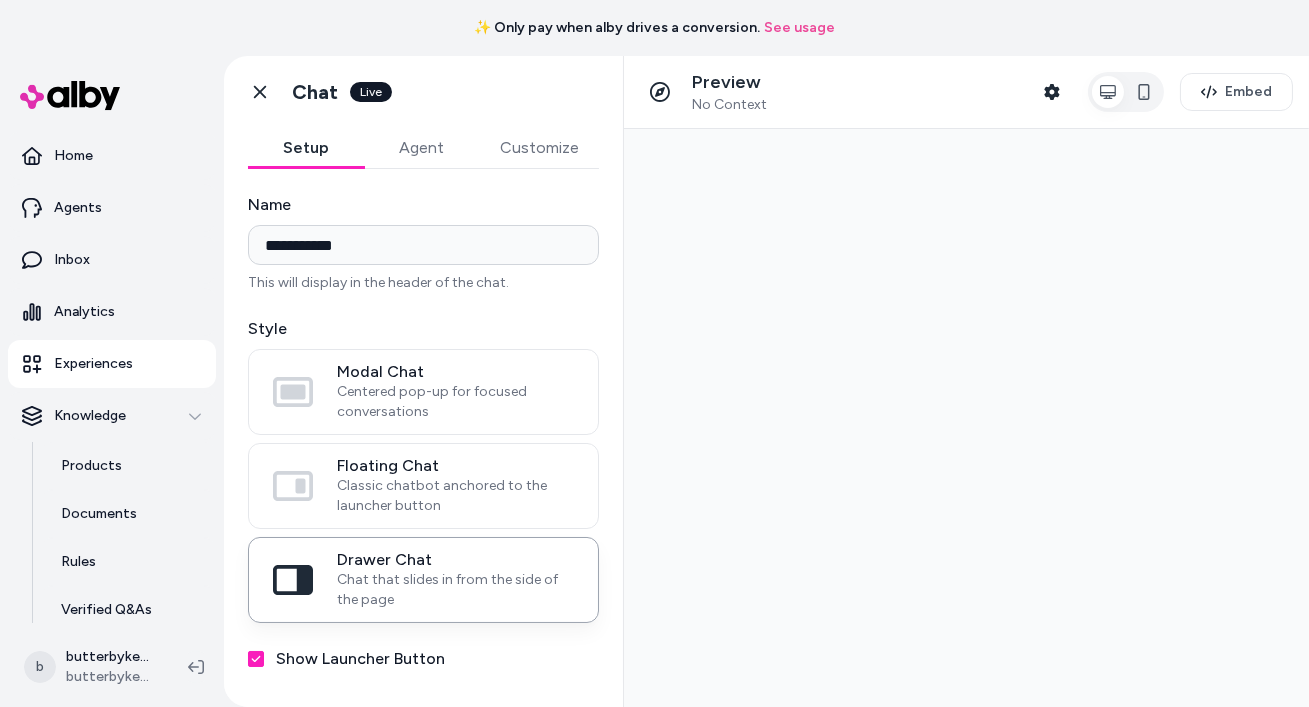 scroll, scrollTop: 0, scrollLeft: 0, axis: both 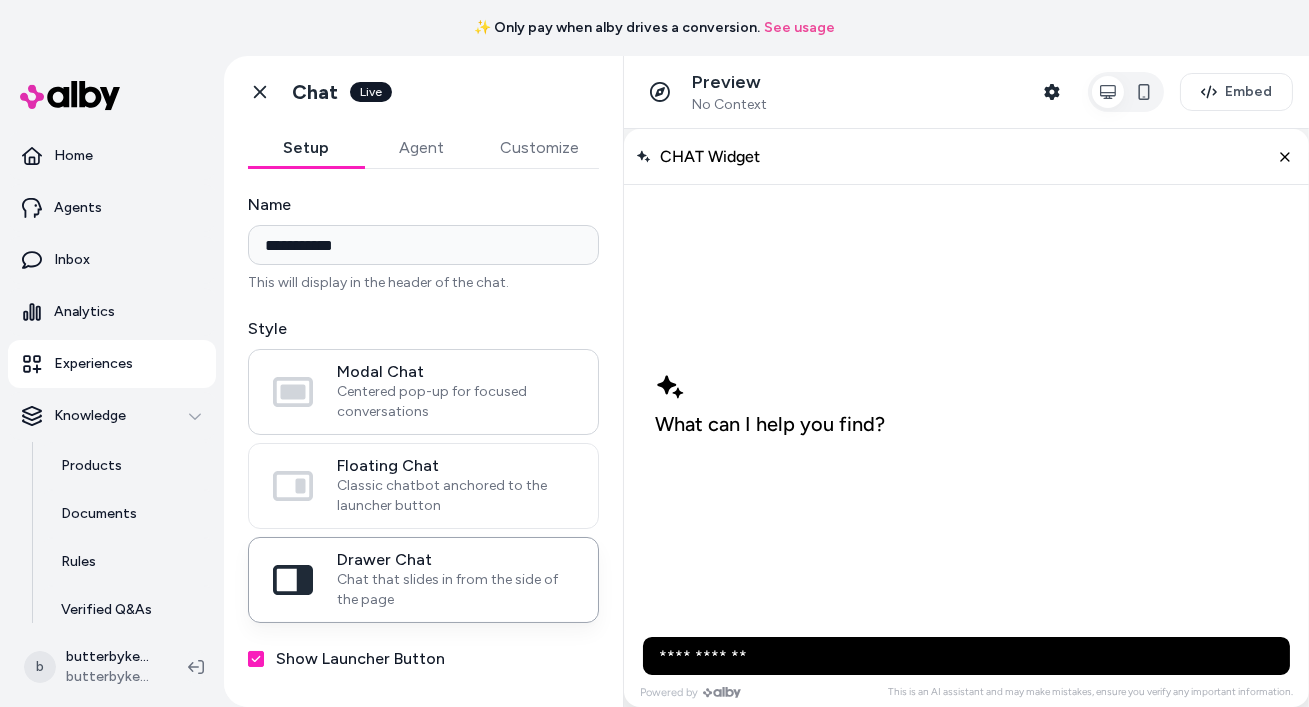 click on "Centered pop-up for focused conversations" at bounding box center (455, 402) 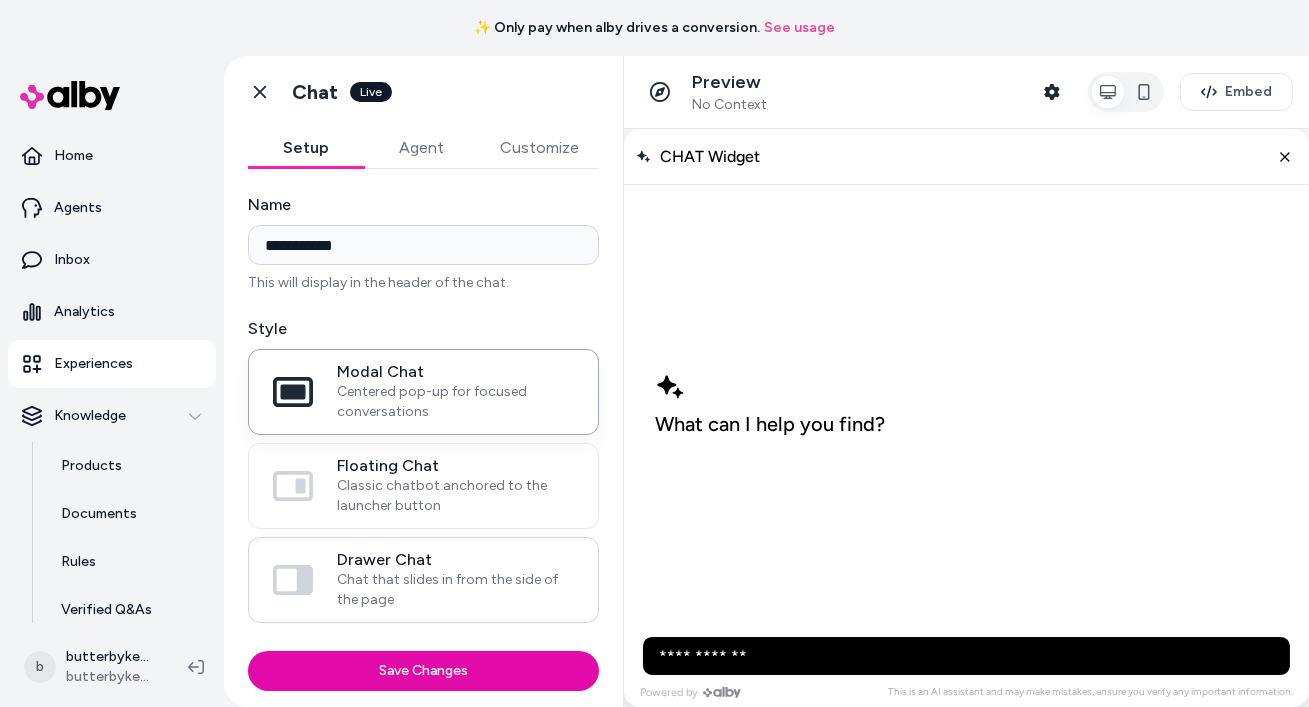 click on "Chat that slides in from the side of the page" at bounding box center [455, 590] 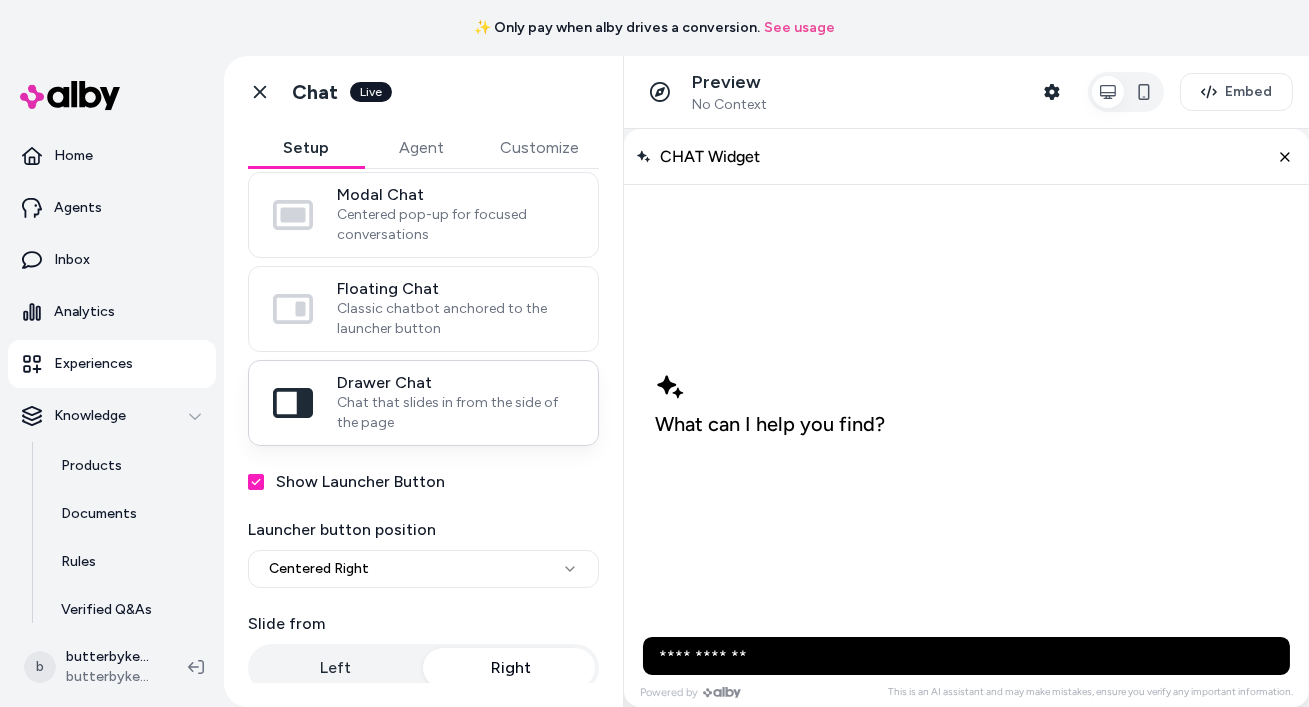 scroll, scrollTop: 184, scrollLeft: 0, axis: vertical 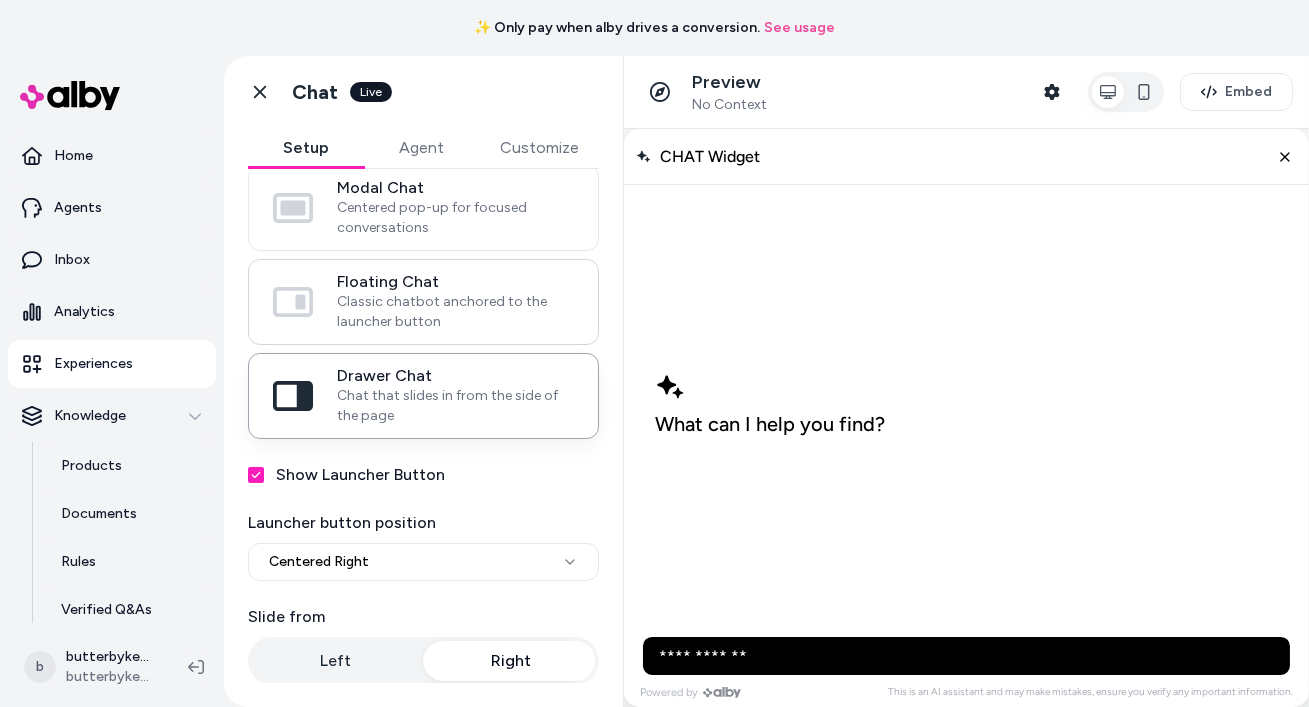 click on "Classic chatbot anchored to the launcher button" at bounding box center (455, 312) 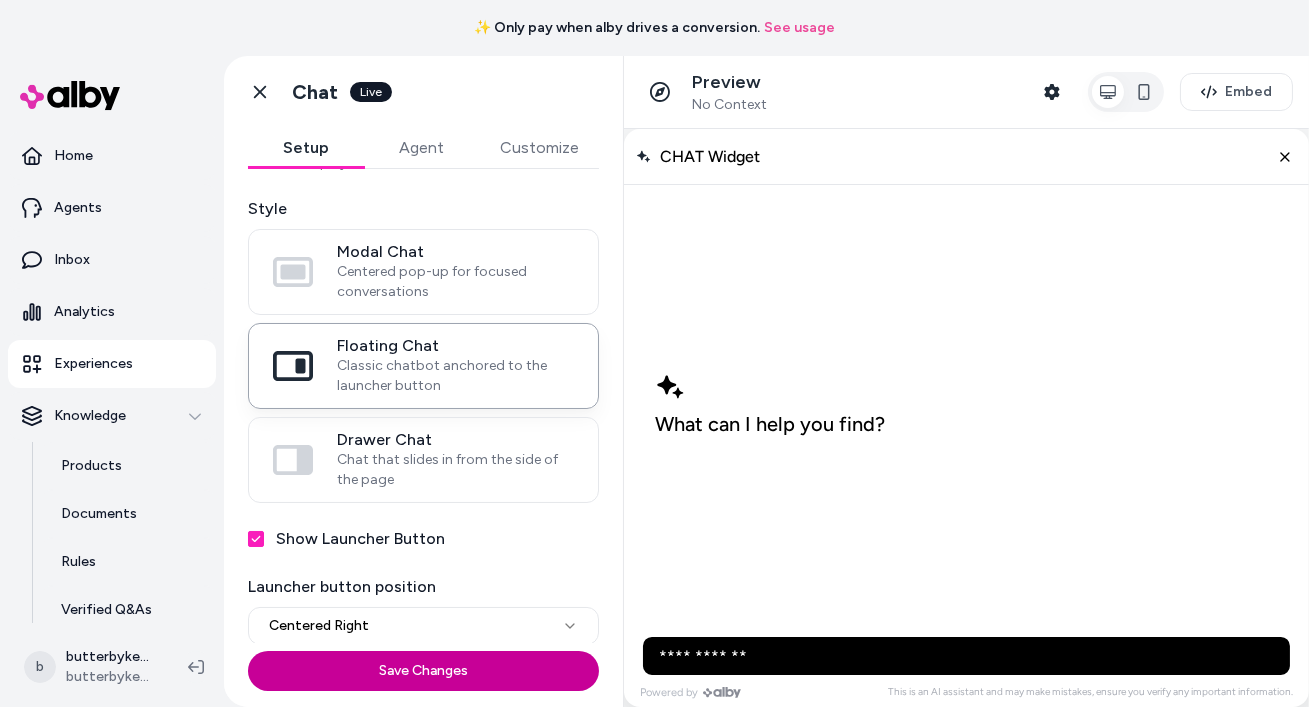 click on "Save Changes" at bounding box center (423, 671) 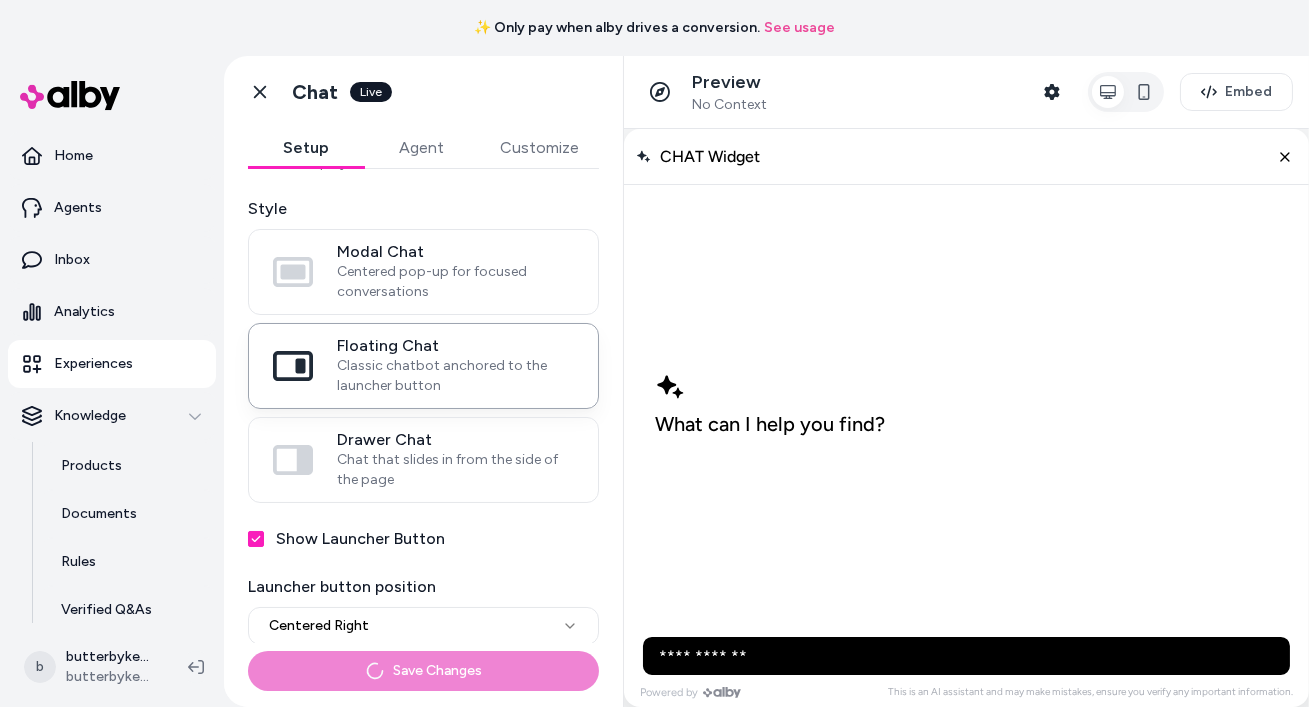 scroll, scrollTop: 0, scrollLeft: 0, axis: both 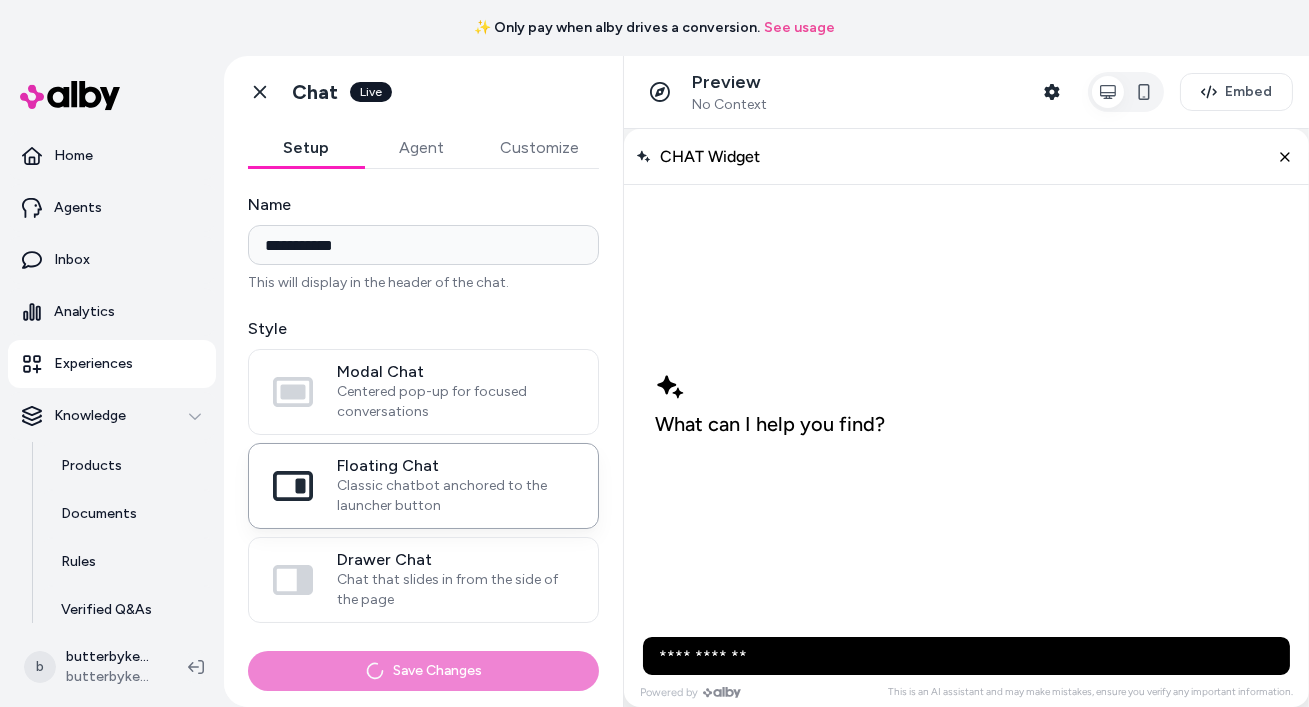 click on "Agent" at bounding box center (422, 148) 